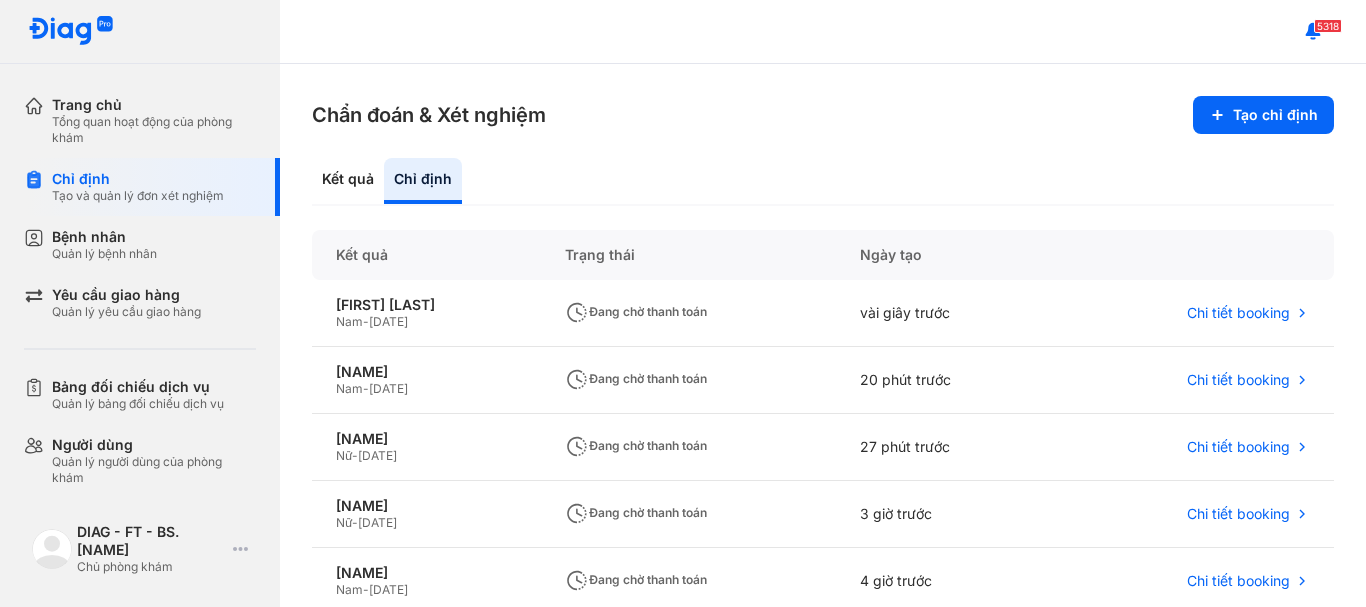 scroll, scrollTop: 0, scrollLeft: 0, axis: both 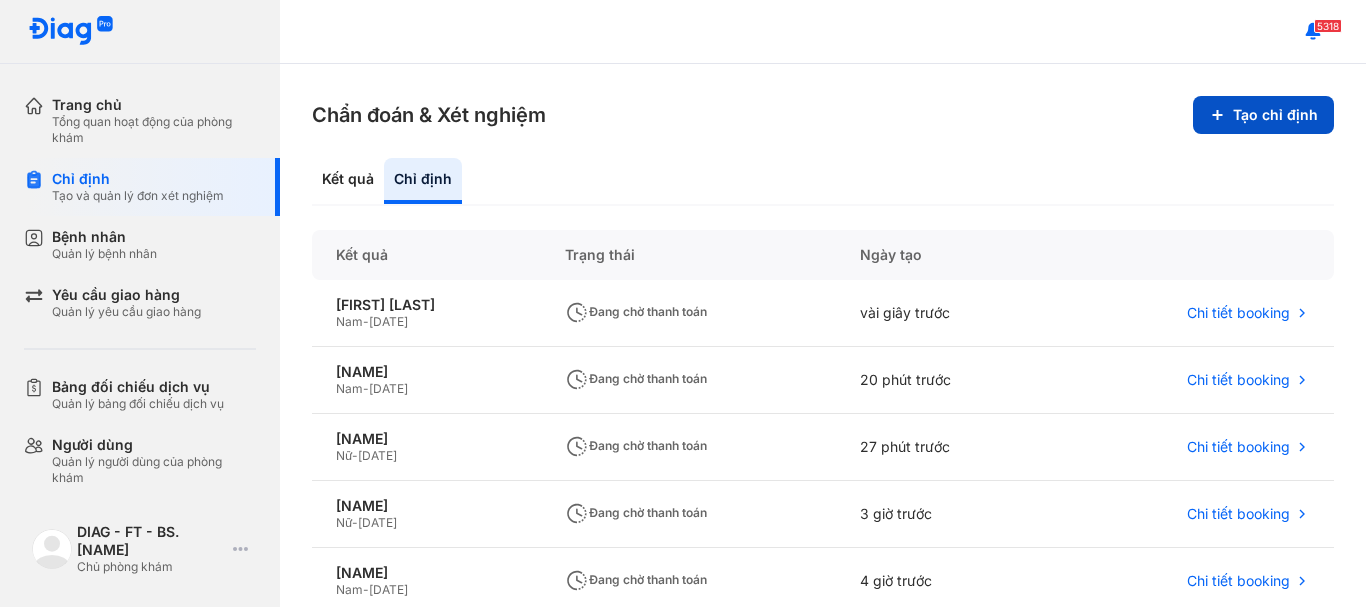click on "Tạo chỉ định" at bounding box center [1263, 115] 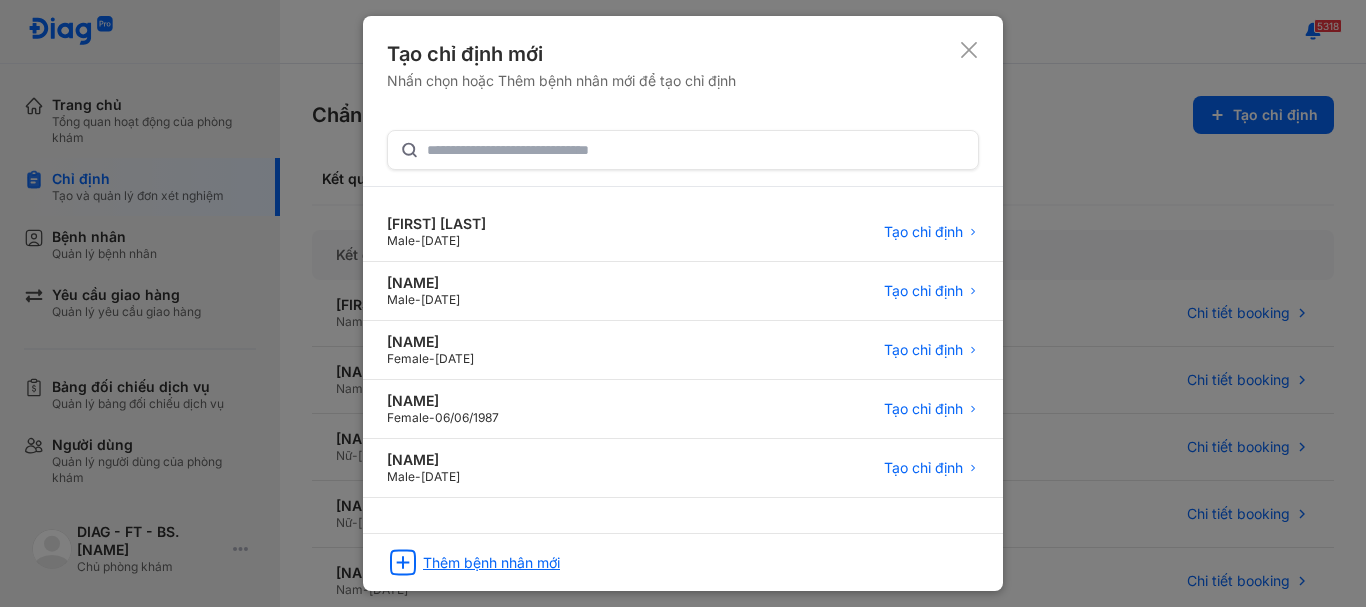 click on "Thêm bệnh nhân mới" at bounding box center (491, 563) 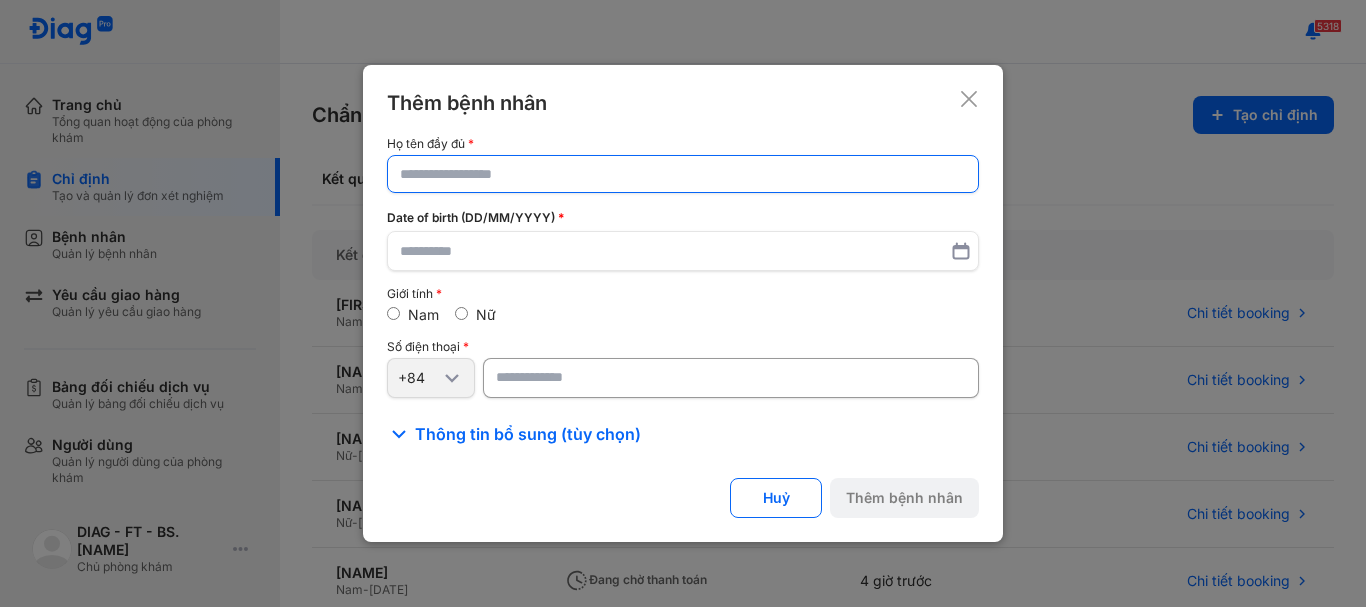 click 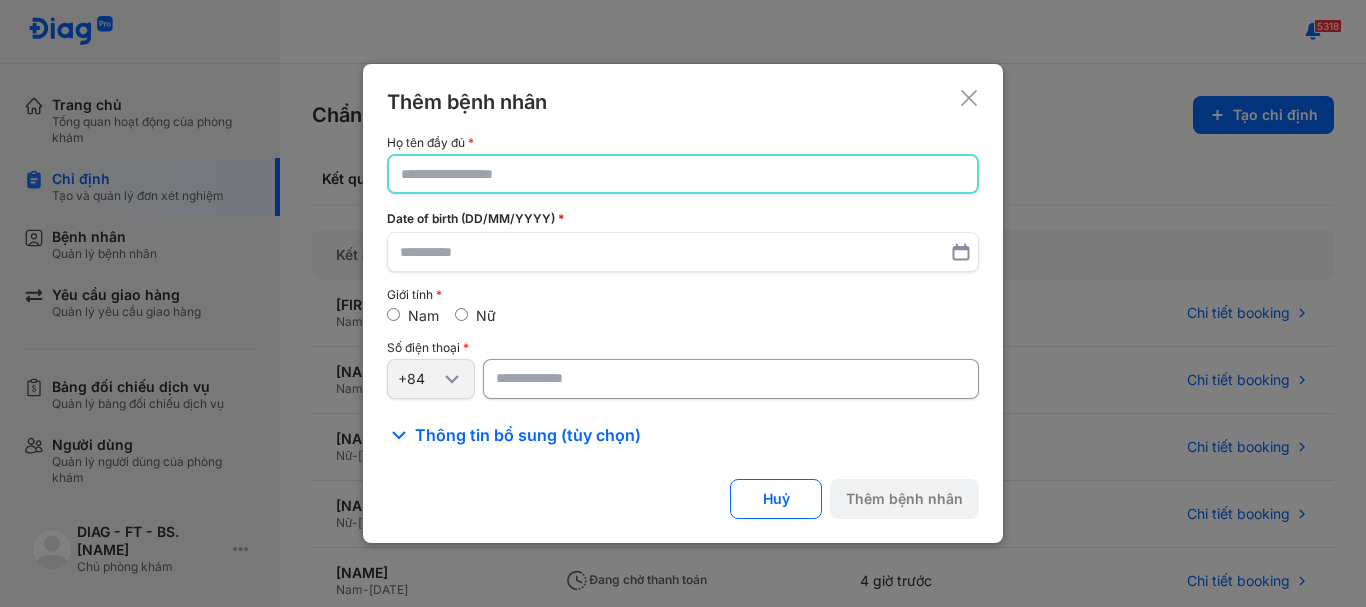 click 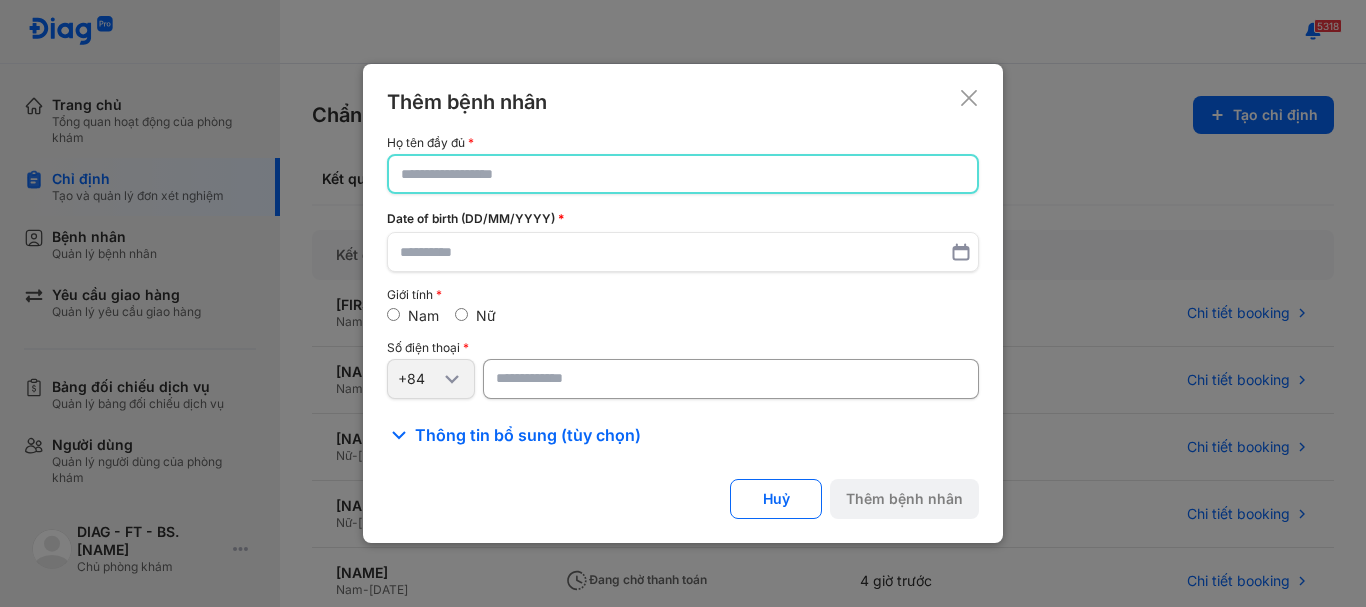 type on "*" 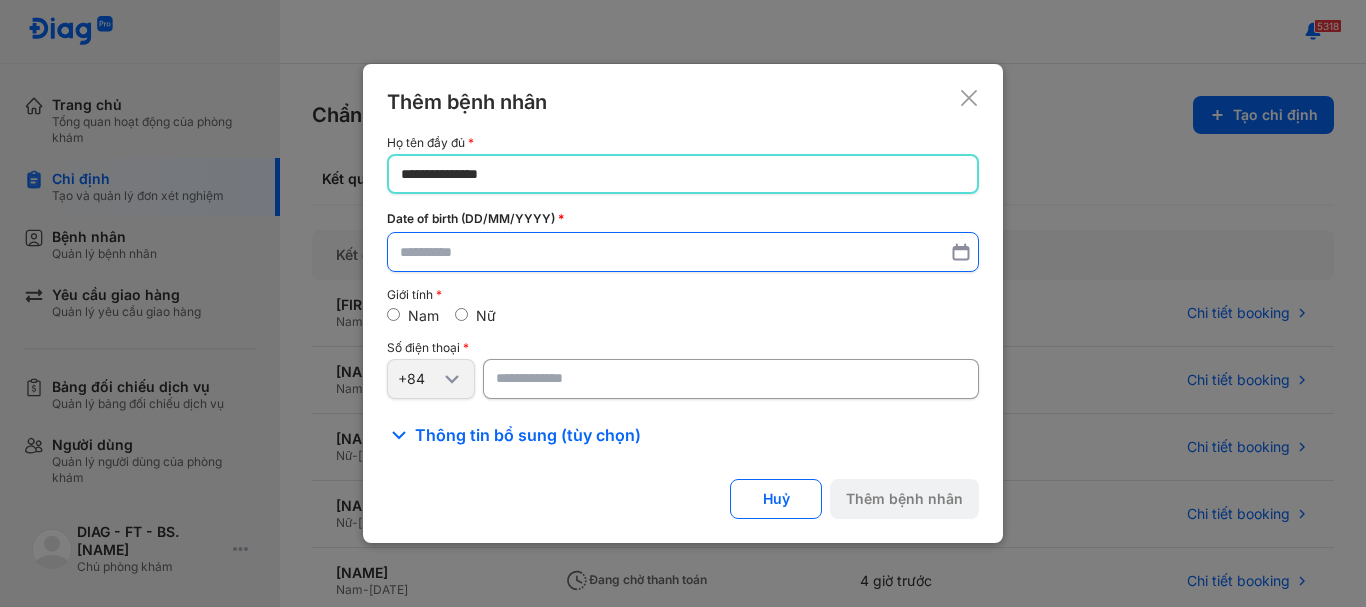 type on "**********" 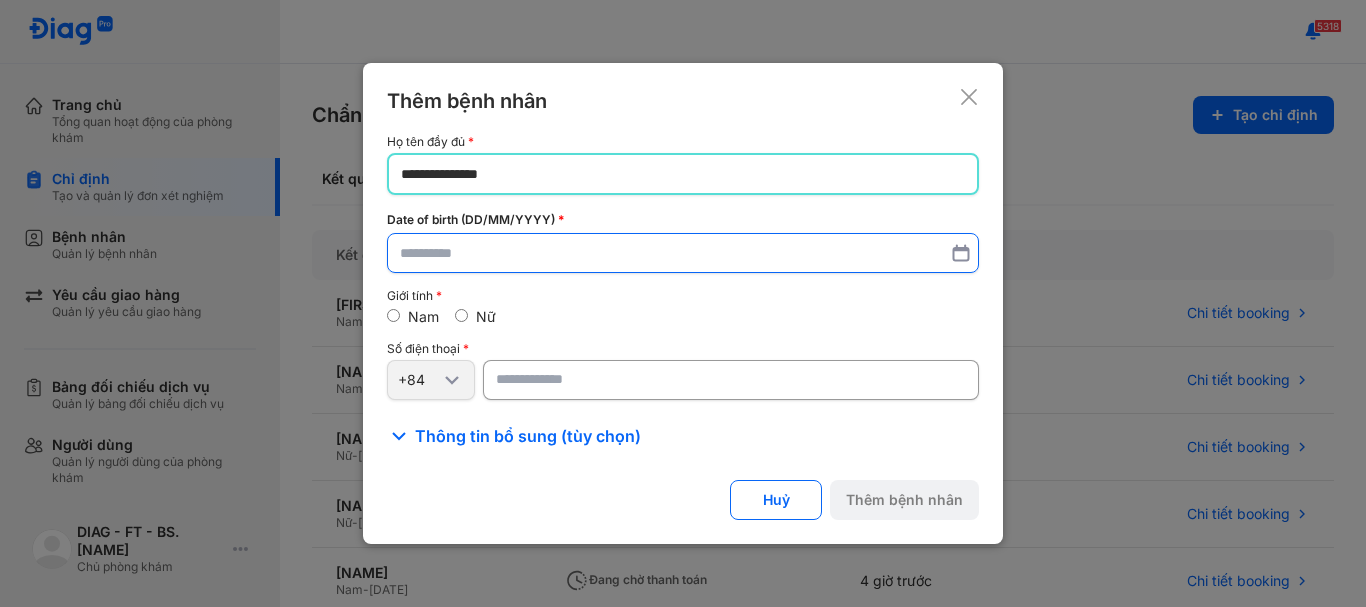 click at bounding box center [683, 253] 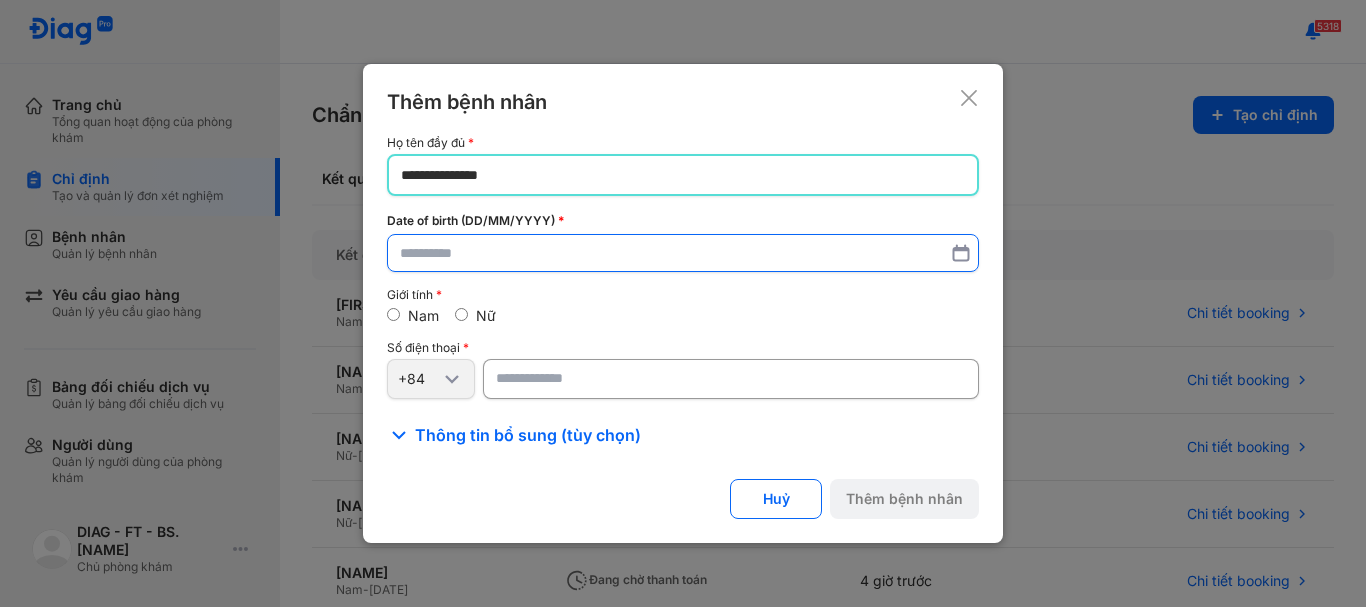 click at bounding box center [683, 253] 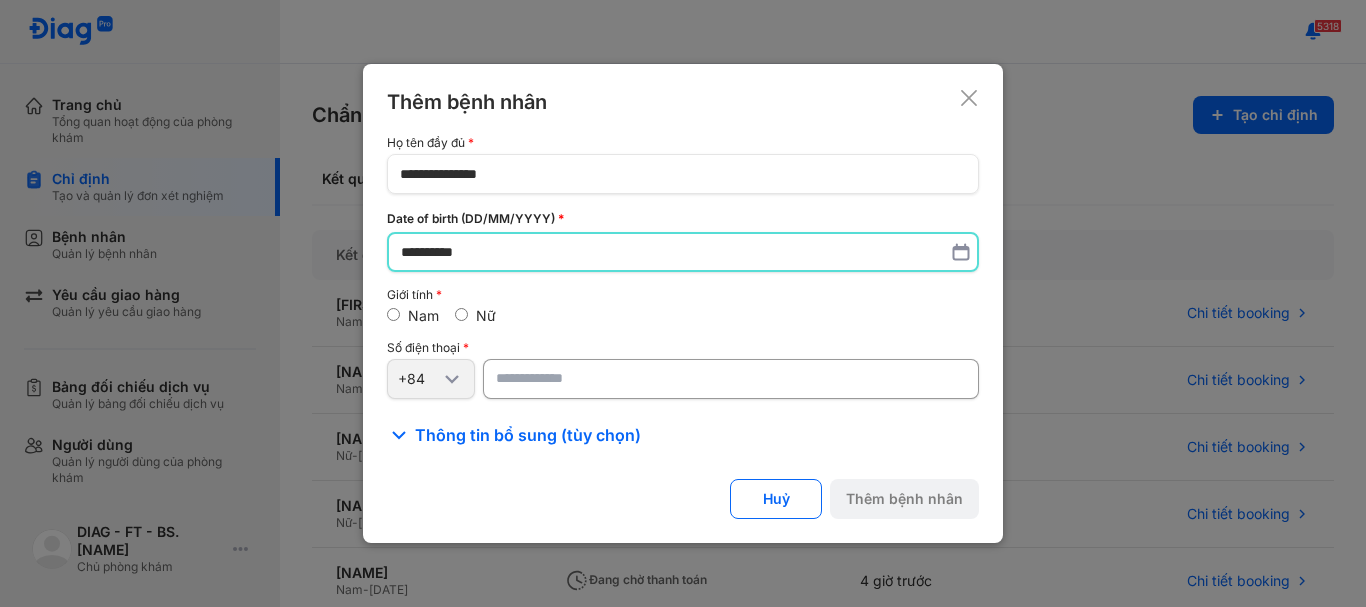 type on "**********" 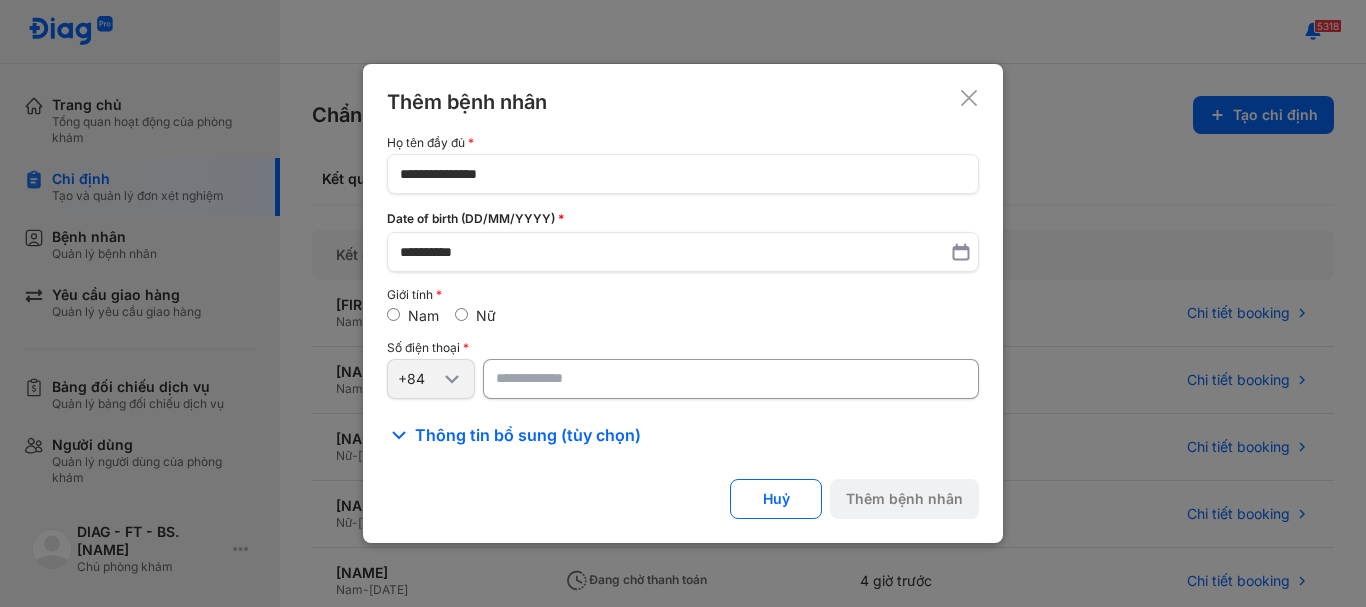 click at bounding box center (731, 379) 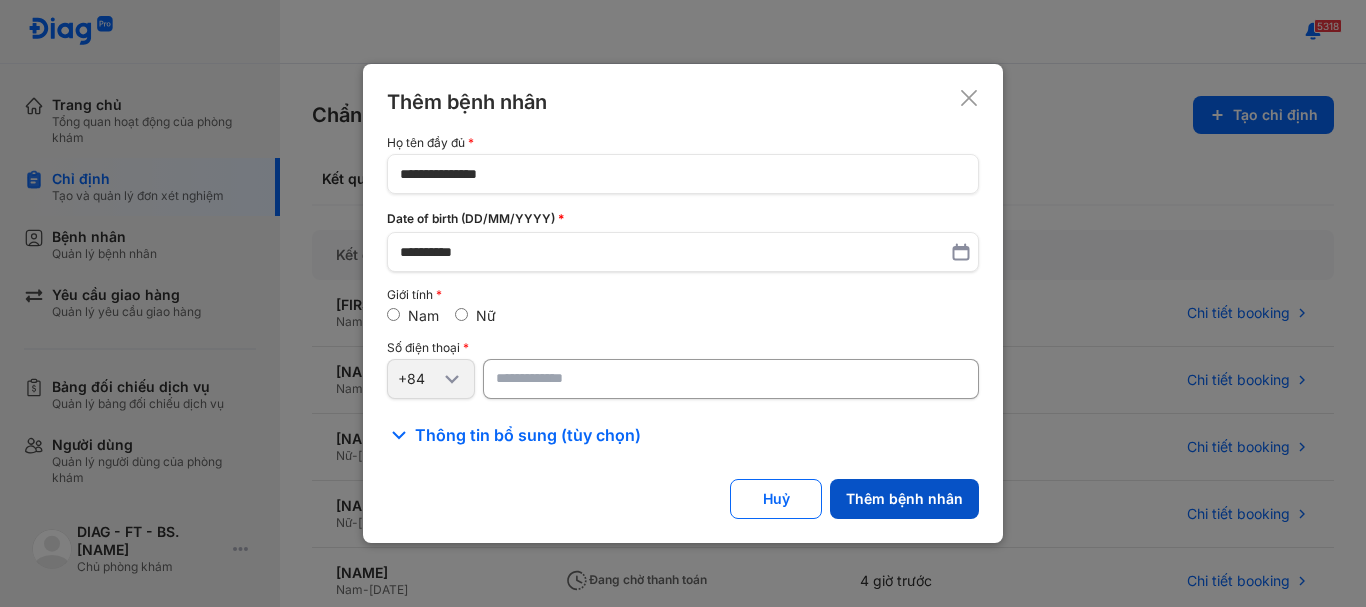 type on "**********" 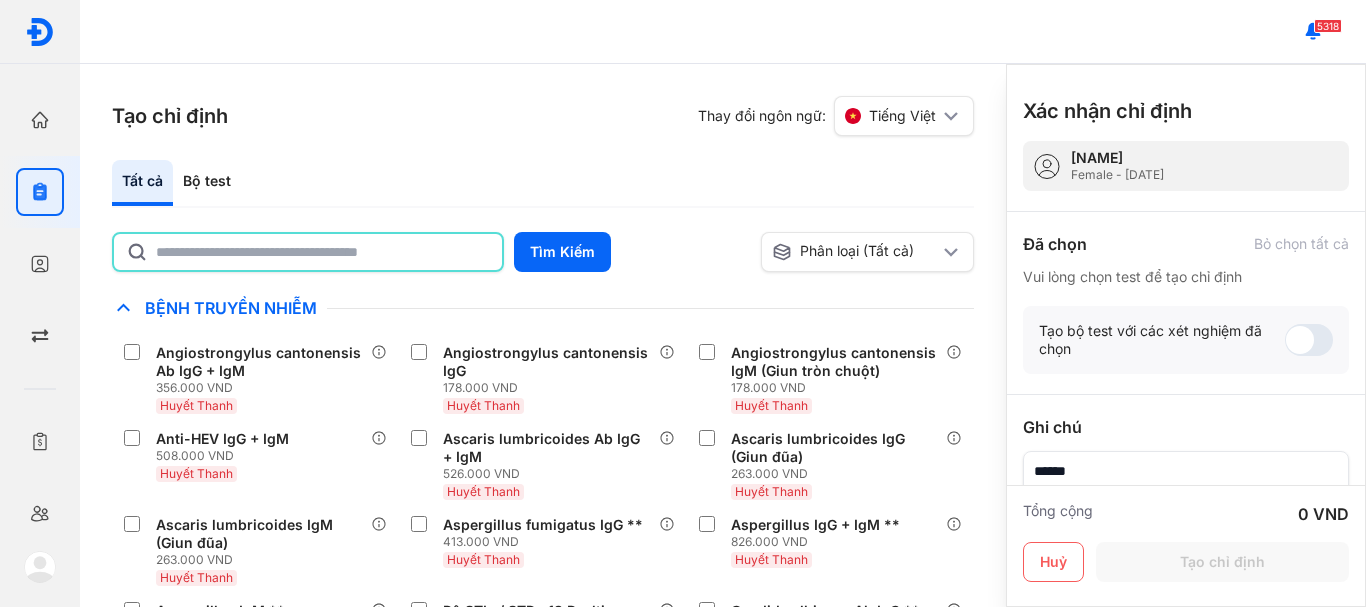 click 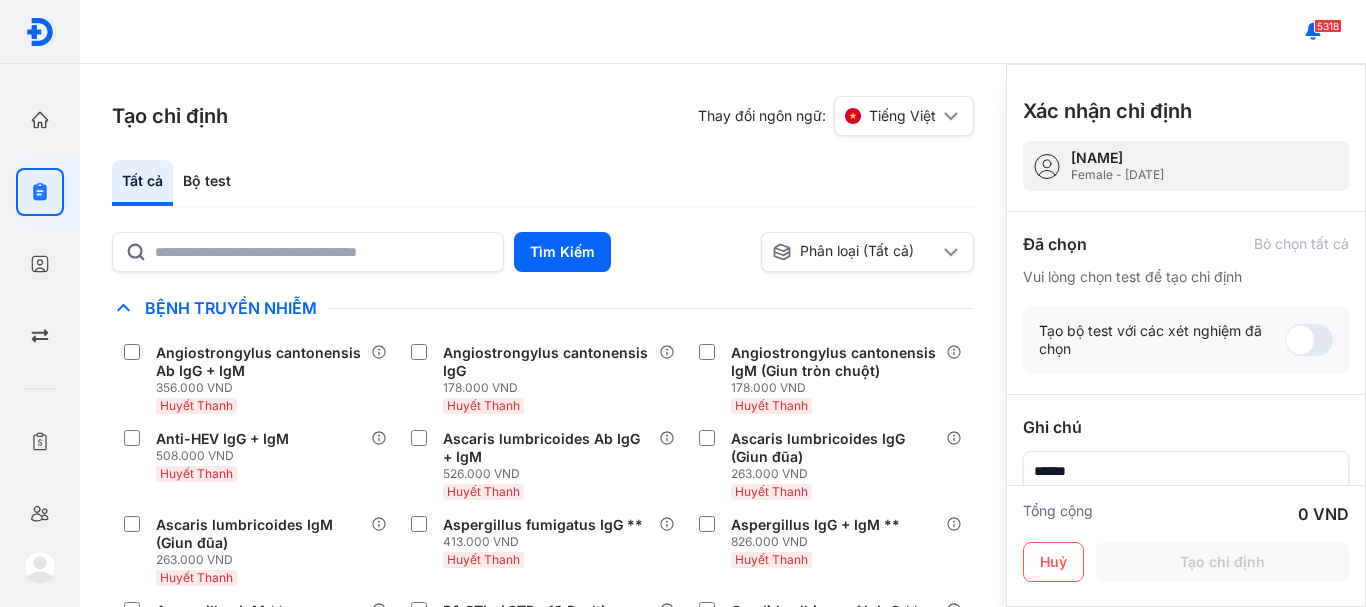 drag, startPoint x: 954, startPoint y: 253, endPoint x: 951, endPoint y: 304, distance: 51.088158 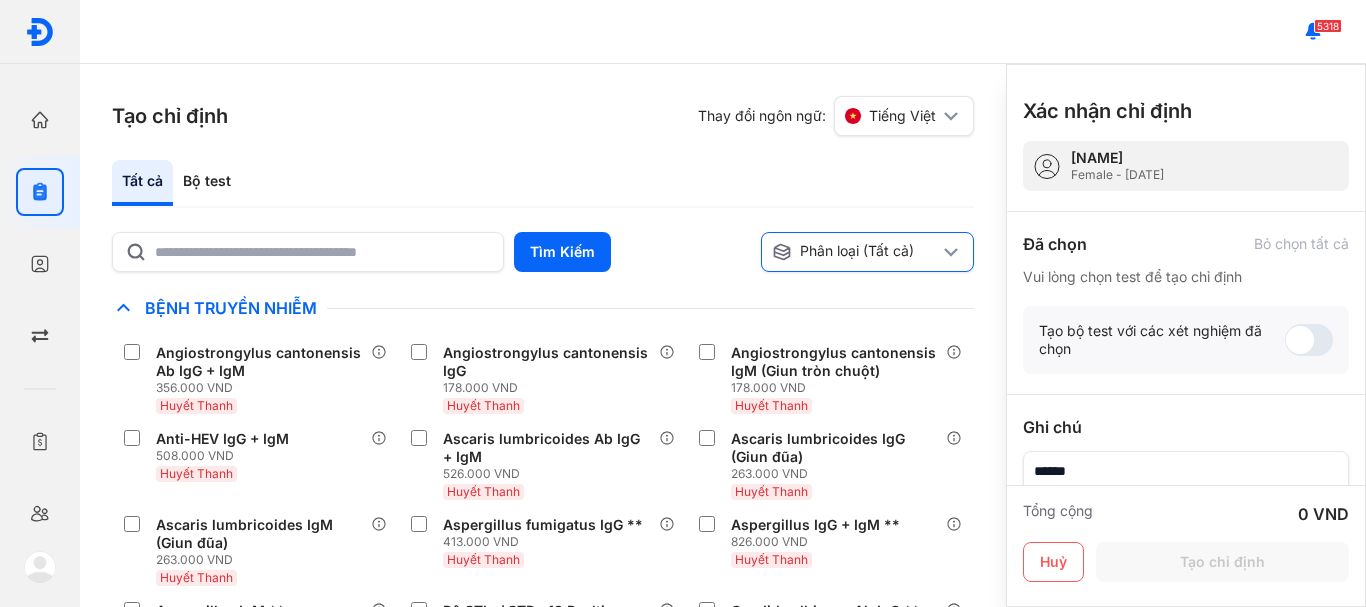 click 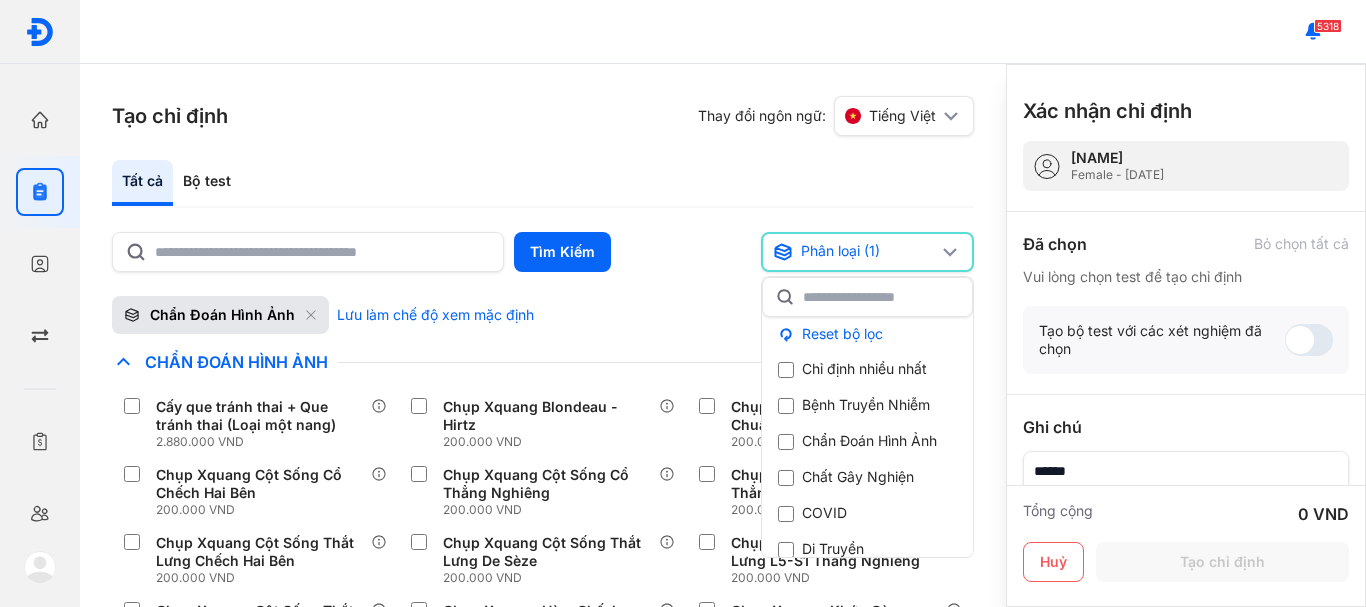 click on "Tạo chỉ định Thay đổi ngôn ngữ:  Tiếng Việt Tất cả Bộ test Tìm Kiếm  Phân loại (1)  Reset bộ lọc  Chỉ định nhiều nhất  Bệnh Truyền Nhiễm  Chẩn Đoán Hình Ảnh  Chất Gây Nghiện  COVID  Di Truyền  Dị Ứng  Điện Di  Độc Chất  Đông Máu  Gan  Hô Hấp  Huyết Học  Khác  Ký Sinh Trùng  Nội Tiết Tố & Hóoc-môn  Sản Phụ Khoa  Sàng Lọc Tiền Sinh  STIs  Sức Khỏe Nam Giới  Thận  Tiểu Đường  Tim Mạch  Tổng Quát  Tự Miễn  Tuyến Giáp  Ung Thư  Vi Chất  Vi Sinh  Viêm Gan  Yếu Tố Viêm Chẩn Đoán Hình Ảnh Lưu làm chế độ xem mặc định Chẩn Đoán Hình Ảnh Cấy que tránh thai + Que tránh thai (Loại một nang) 2.880.000 VND Chụp Xquang Blondeau - Hirtz 200.000 VND Chụp Xquang Bụng Không Chuẩn Bị Thẳng Hoặc Nghiêng 200.000 VND Chụp Xquang Cột Sống Cổ Chếch Hai Bên 200.000 VND Chụp Xquang Cột Sống Cổ Thẳng Nghiêng 200.000 VND 30.000 VND" at bounding box center (543, 335) 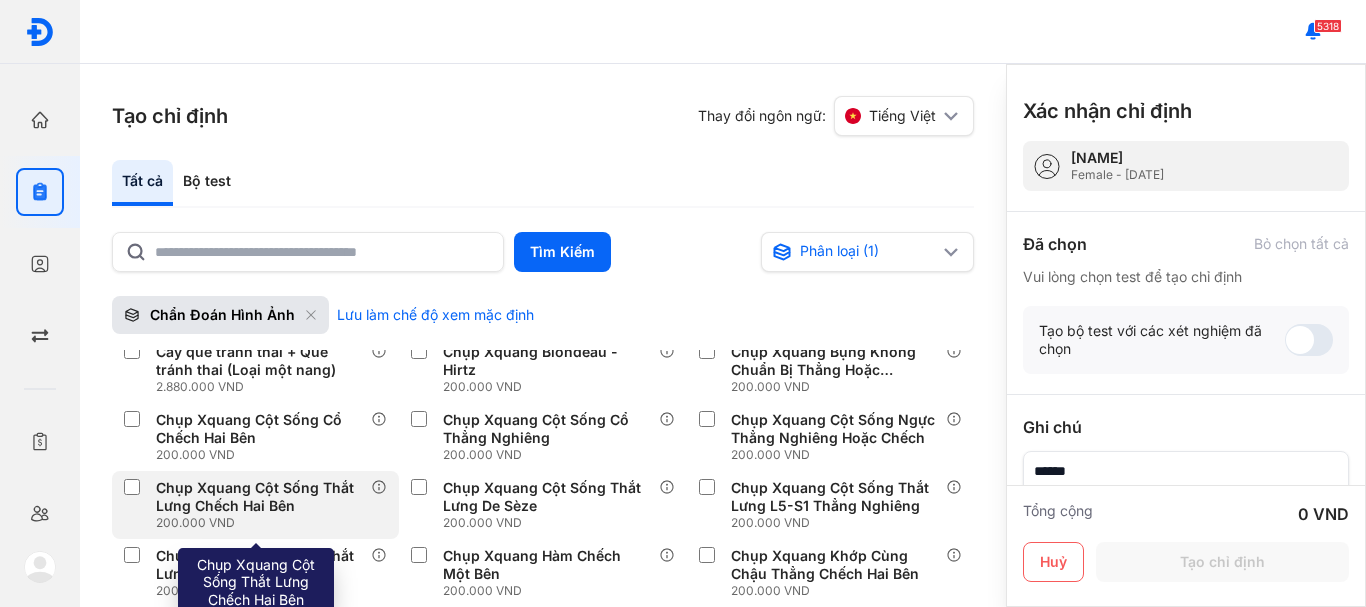scroll, scrollTop: 100, scrollLeft: 0, axis: vertical 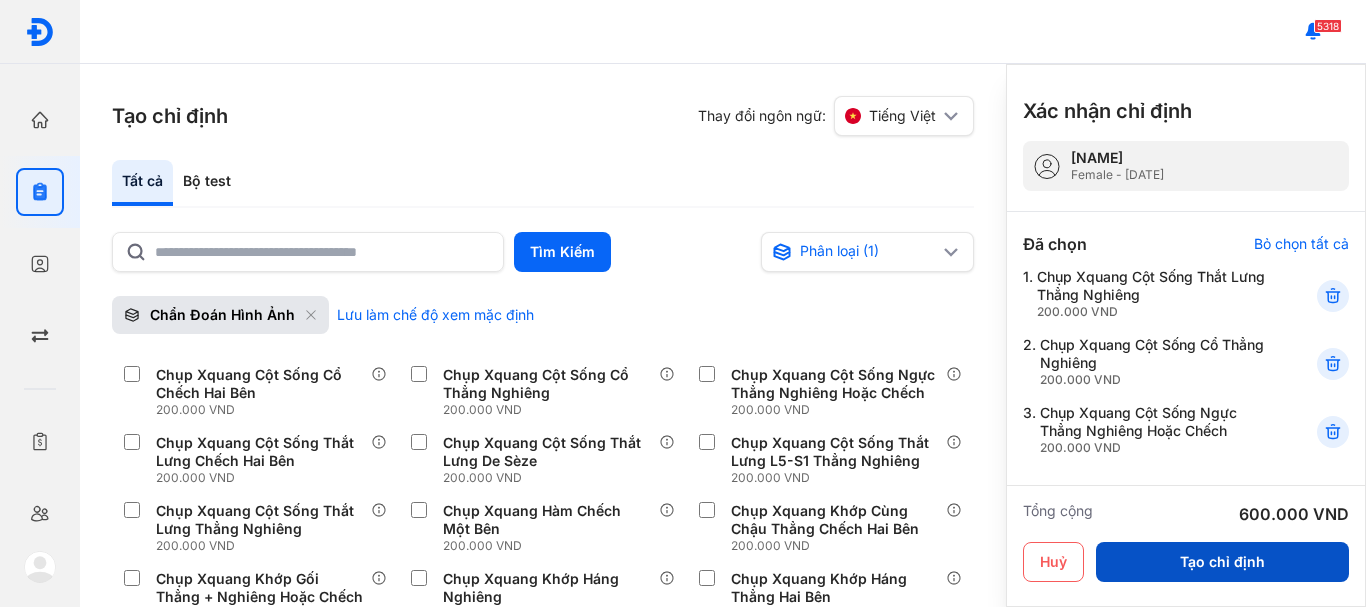 click on "Tạo chỉ định" at bounding box center [1222, 562] 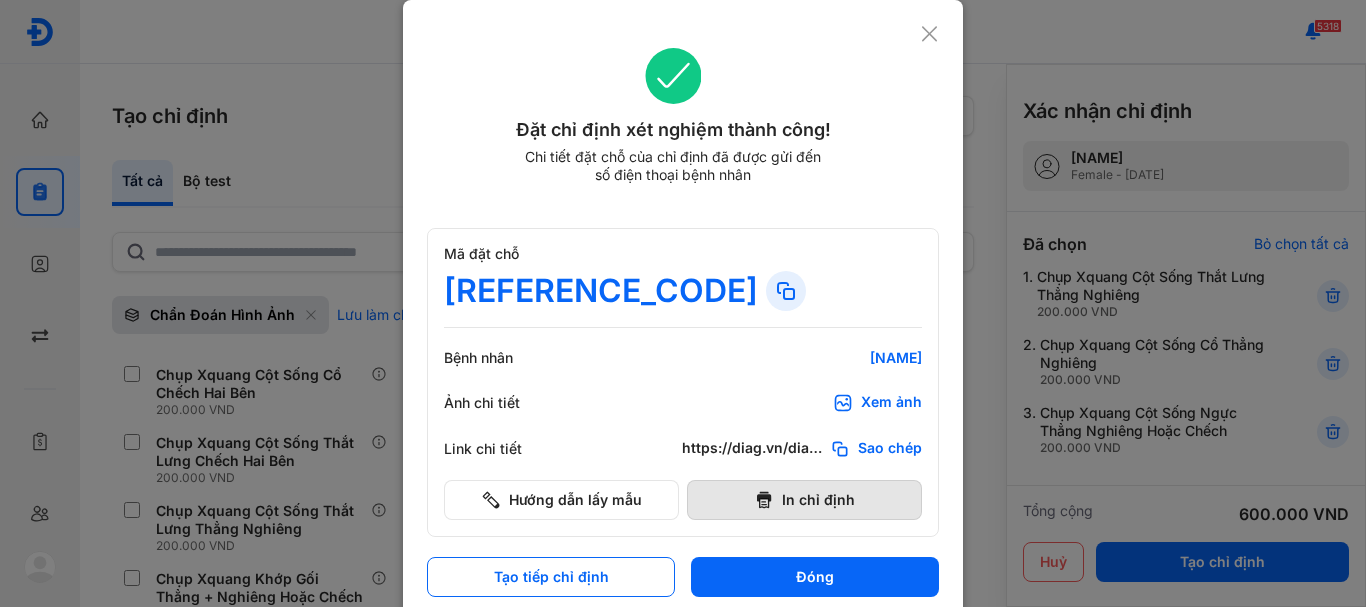 click on "In chỉ định" at bounding box center (804, 500) 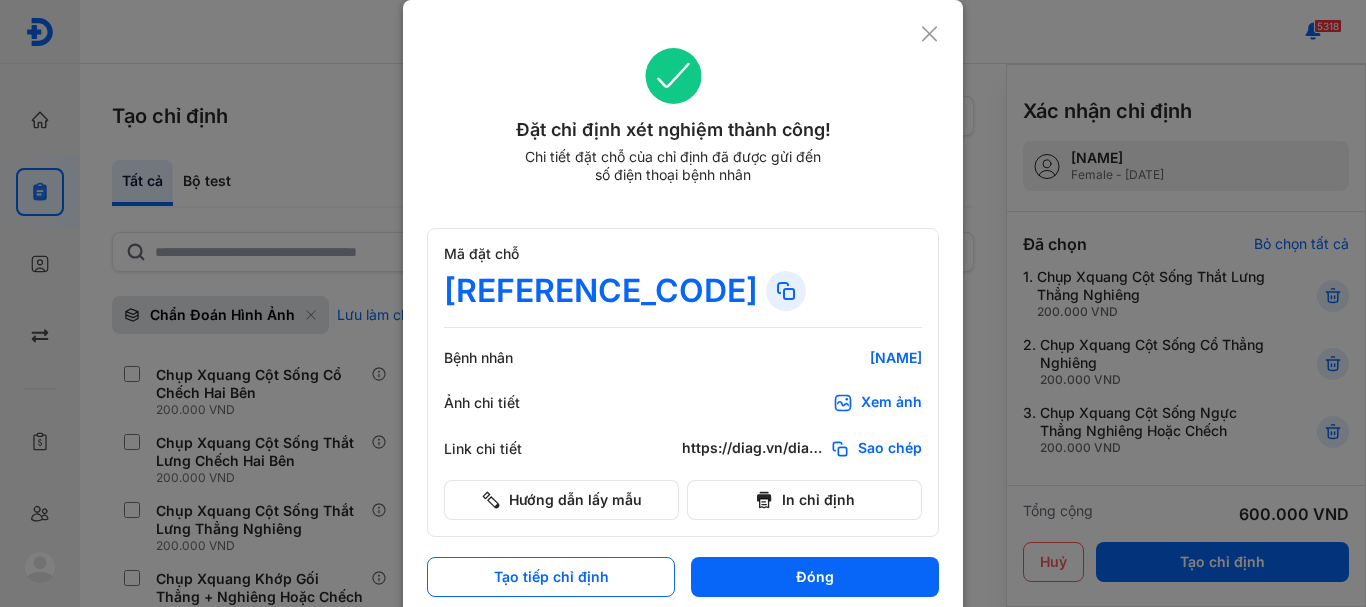 scroll, scrollTop: 0, scrollLeft: 0, axis: both 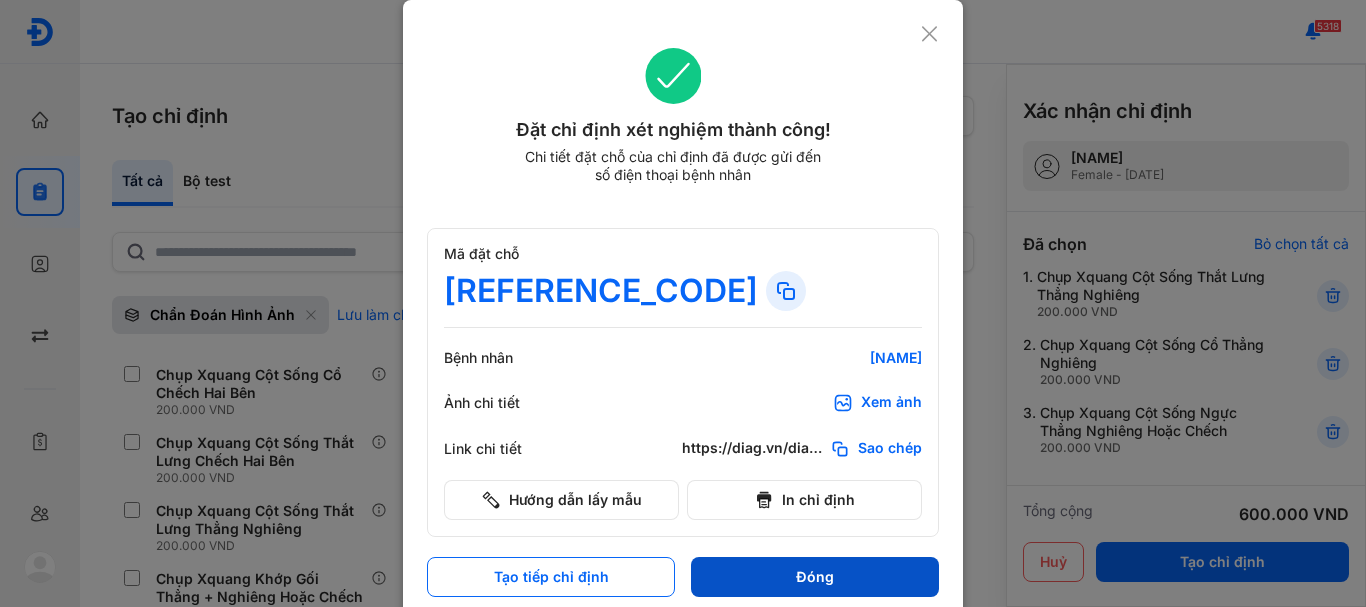 click on "Đóng" at bounding box center [815, 577] 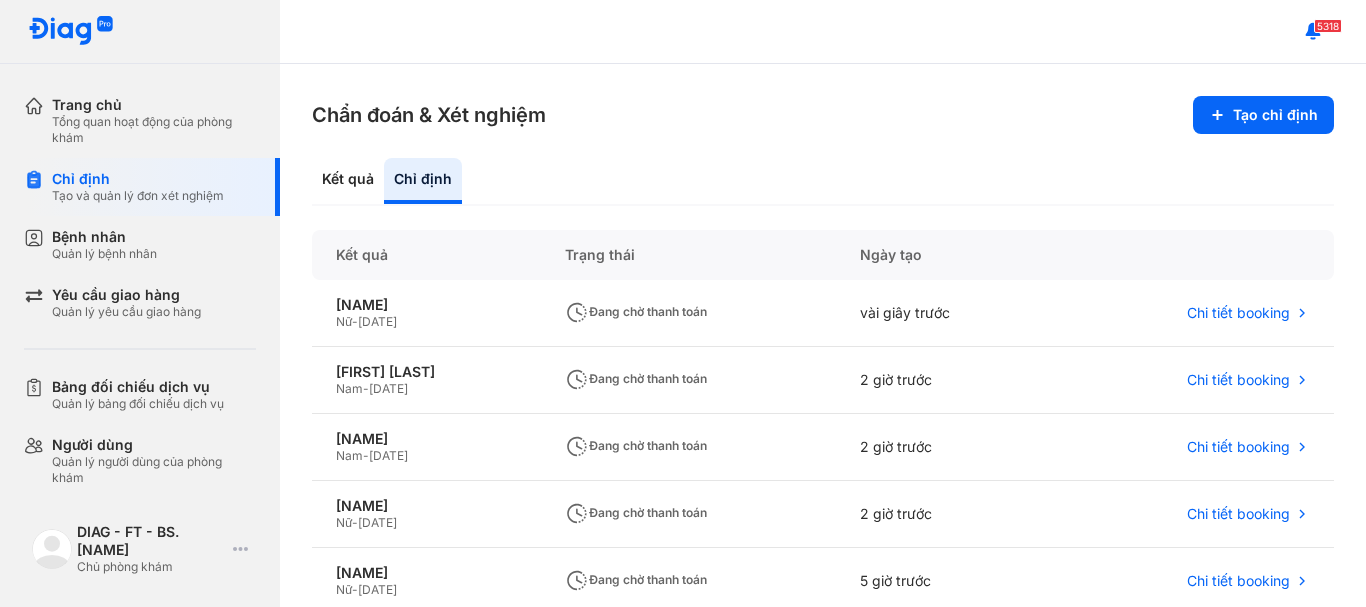 scroll, scrollTop: 487, scrollLeft: 0, axis: vertical 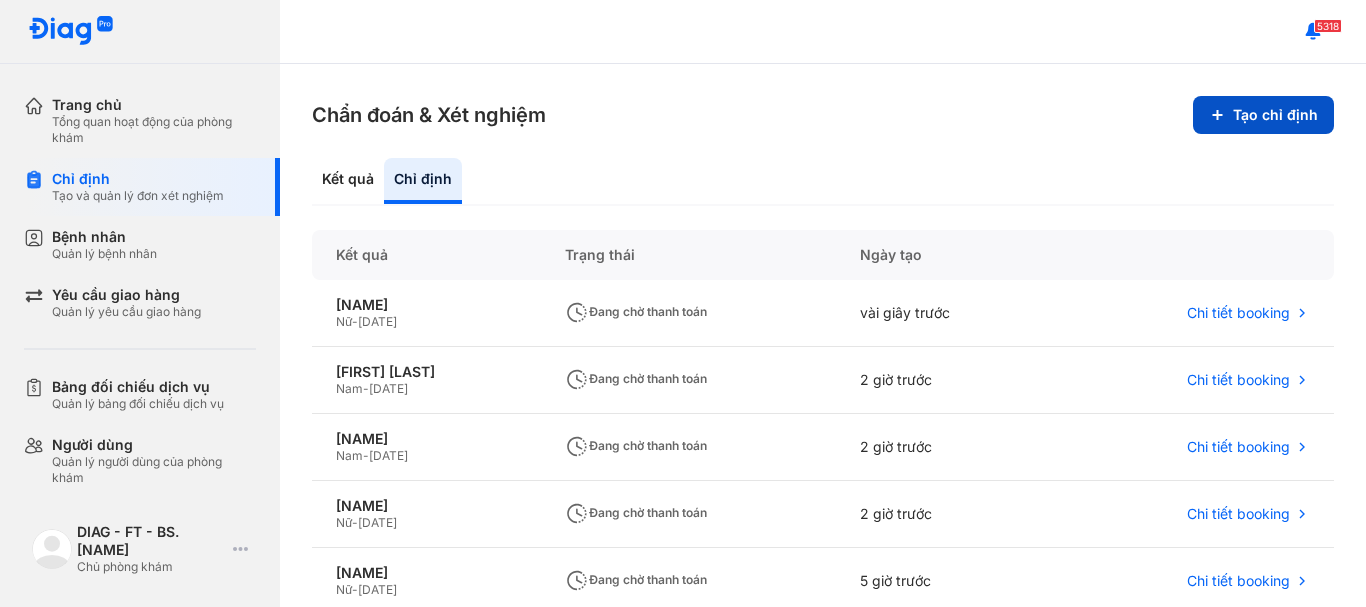 click on "Tạo chỉ định" at bounding box center (1263, 115) 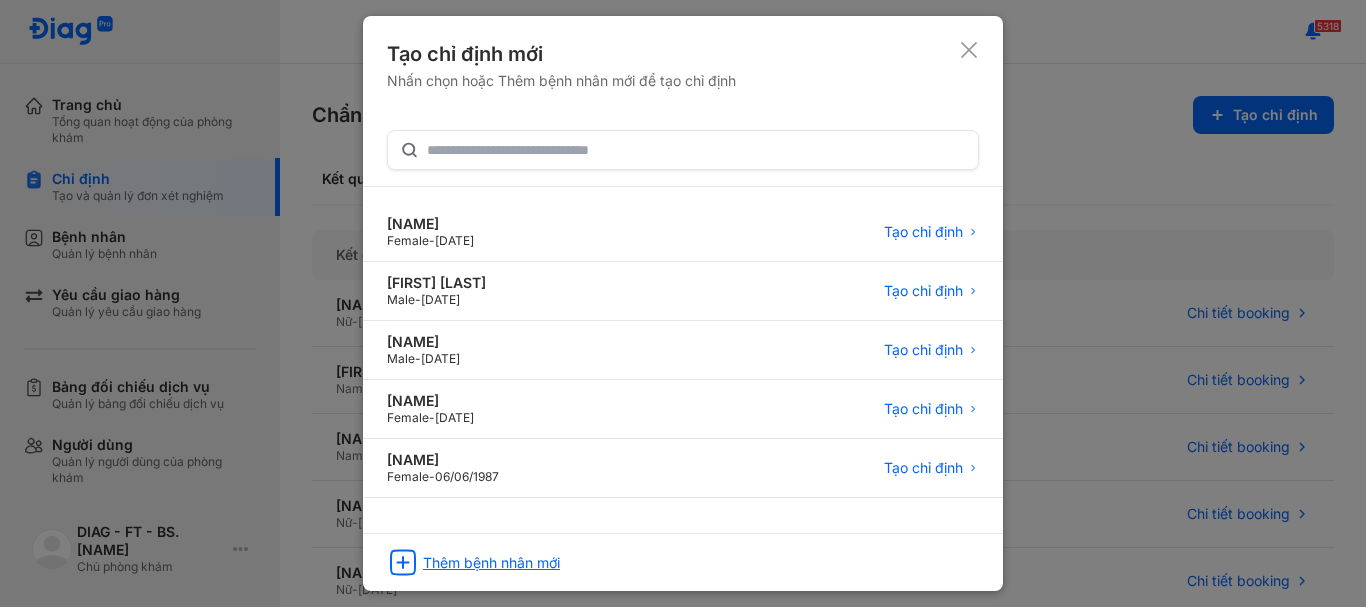 click on "Thêm bệnh nhân mới" at bounding box center (491, 563) 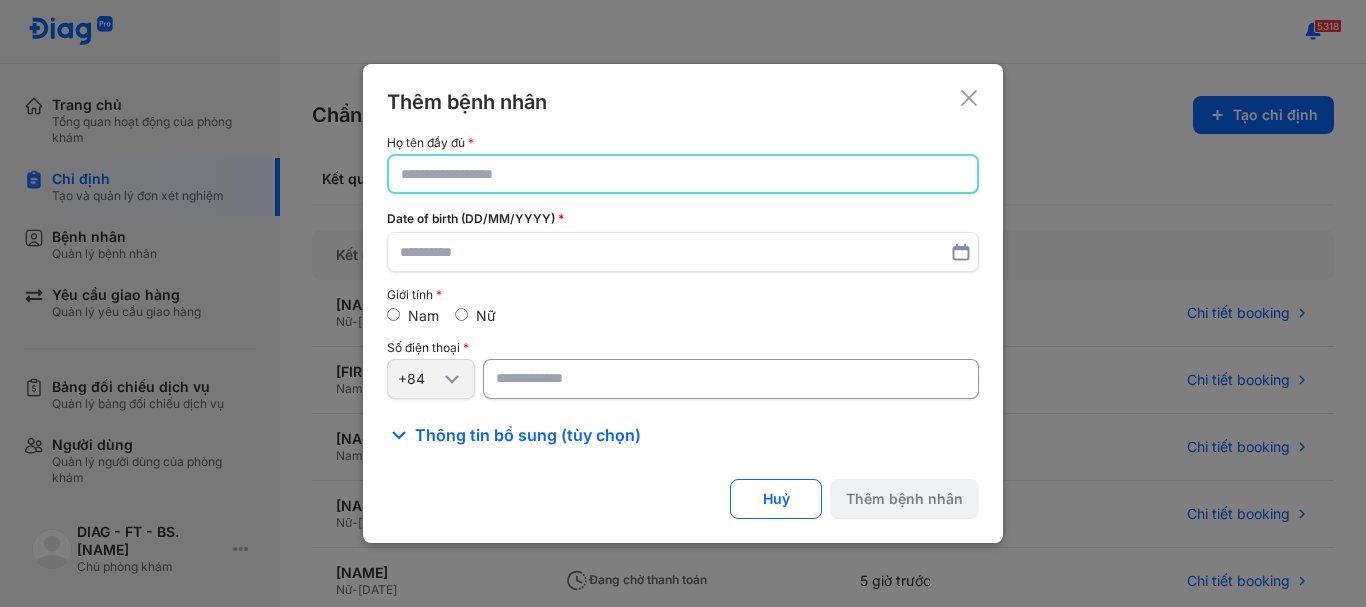 click 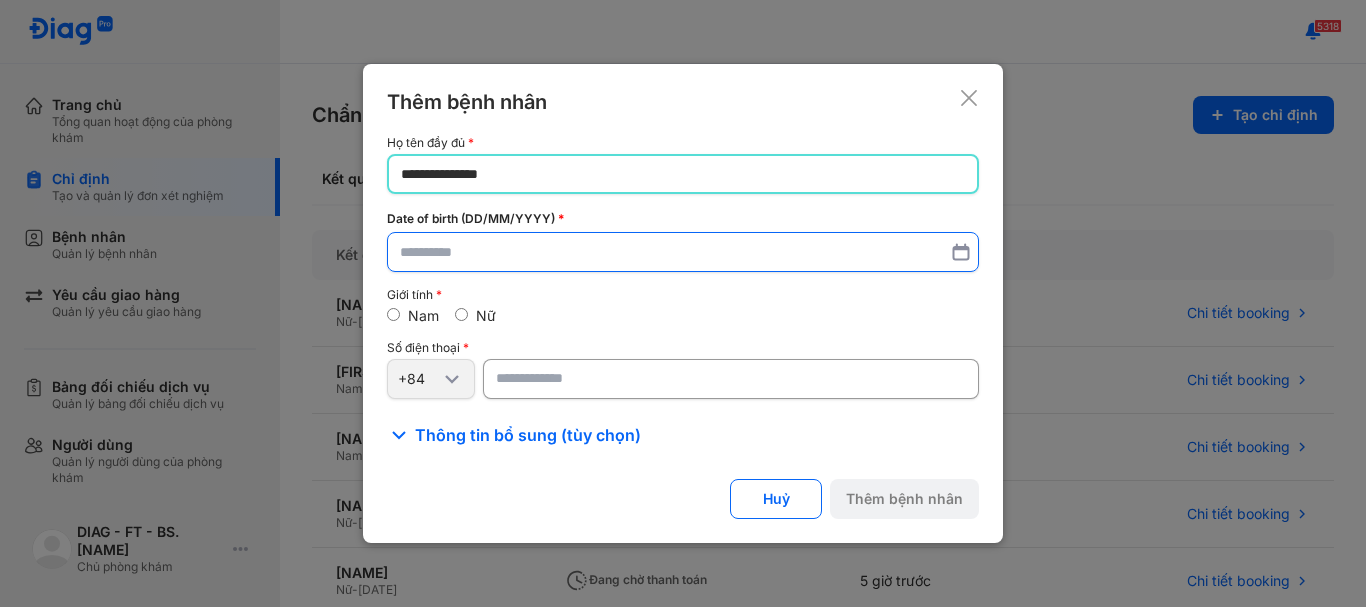 type on "**********" 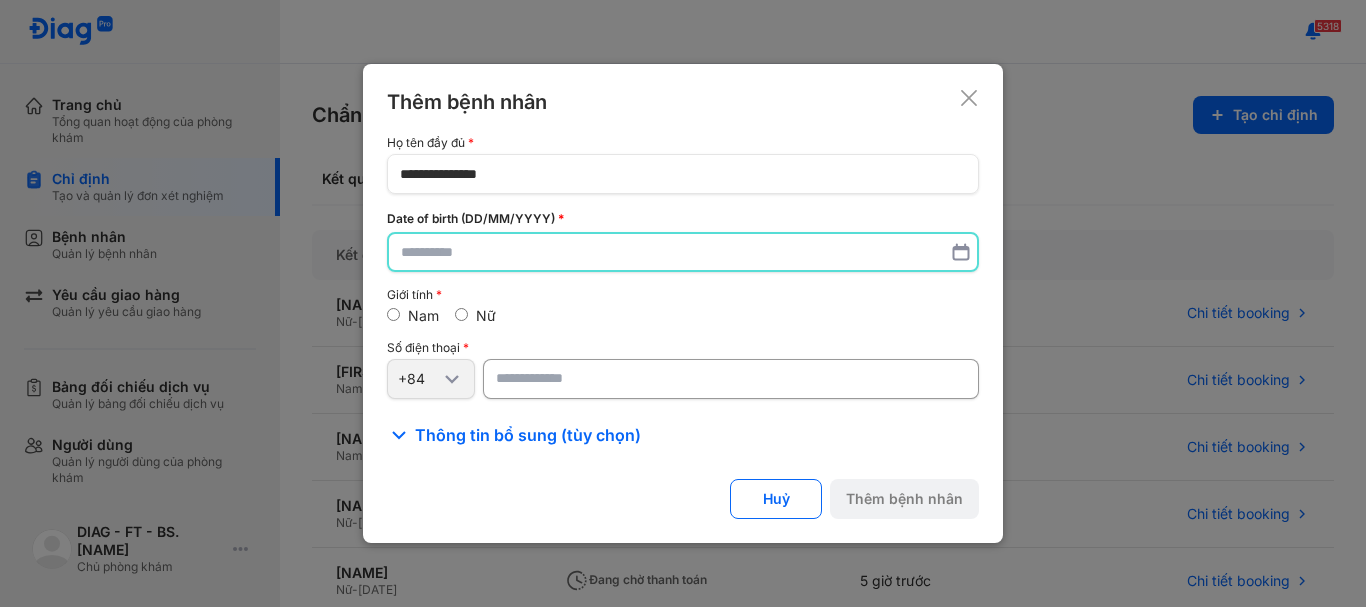 click at bounding box center [683, 252] 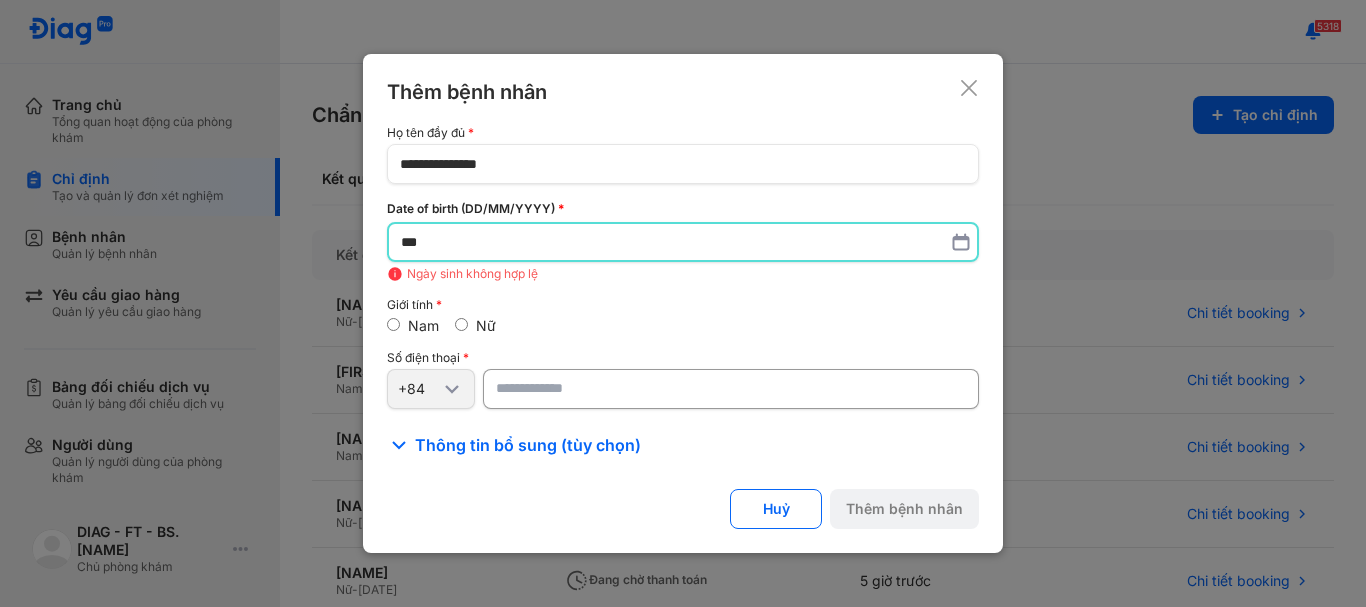 type on "*" 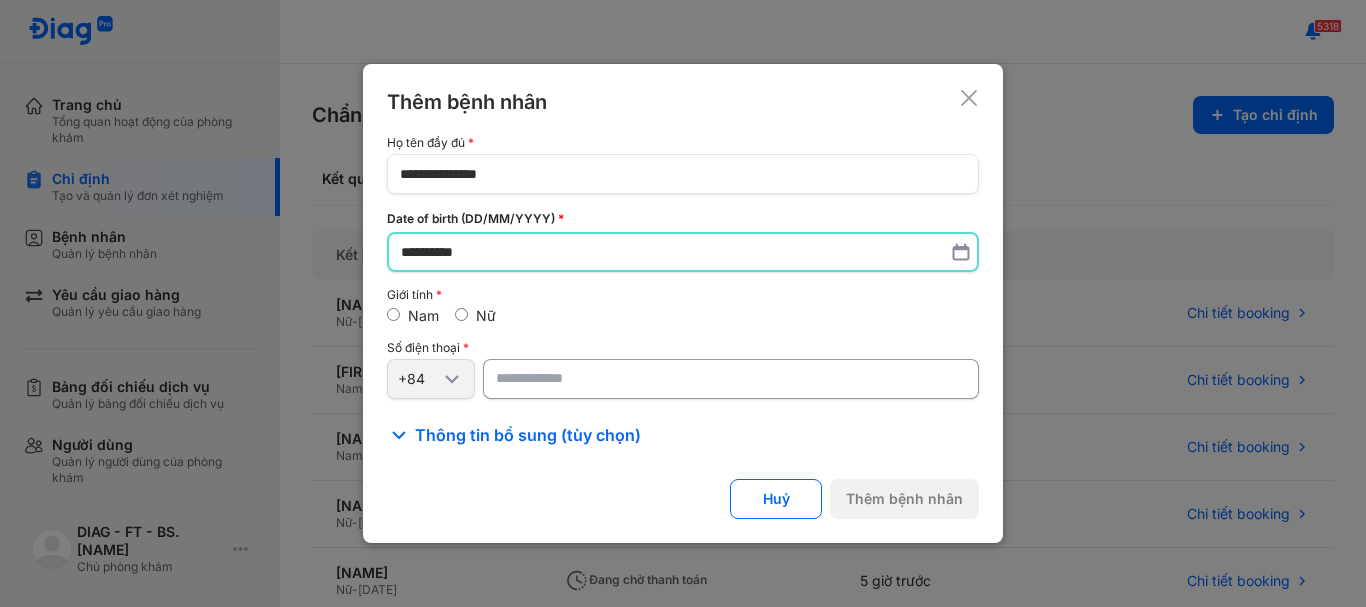 type on "**********" 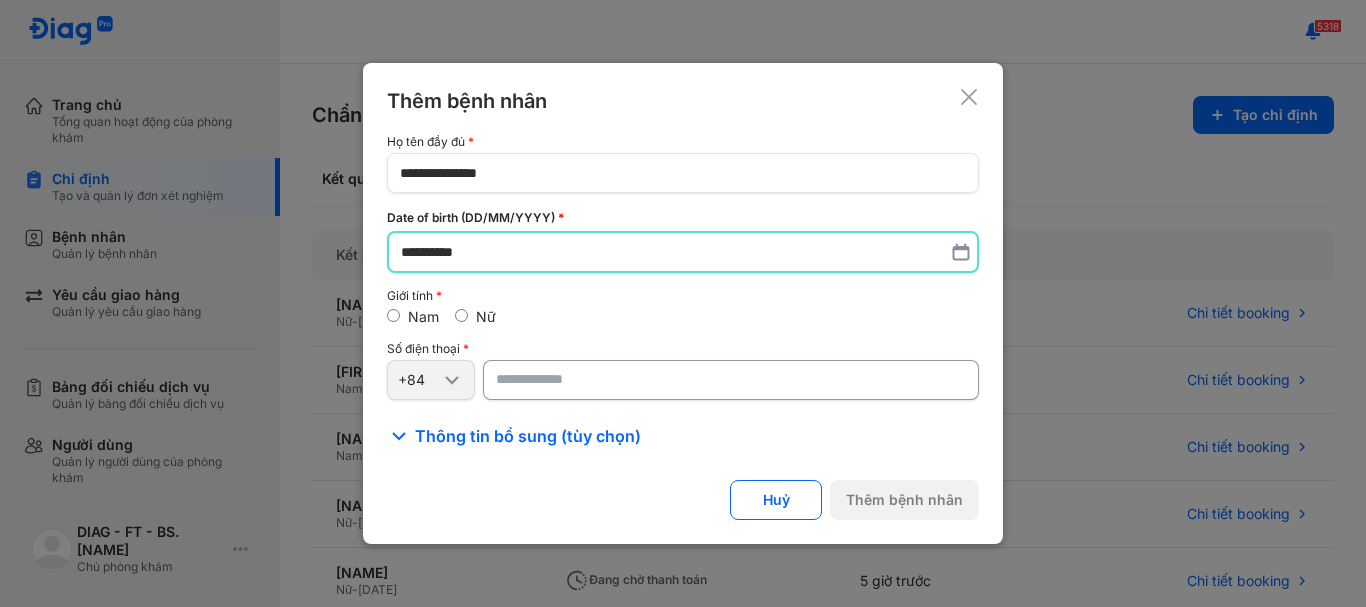 click at bounding box center (731, 380) 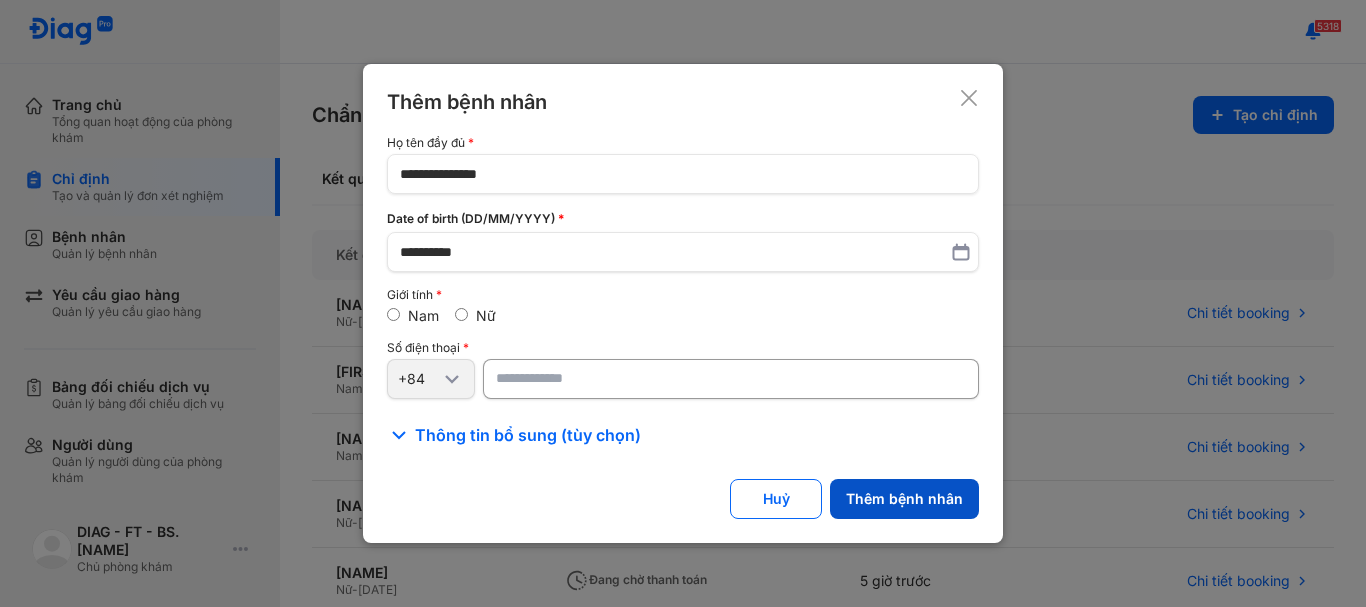type on "**********" 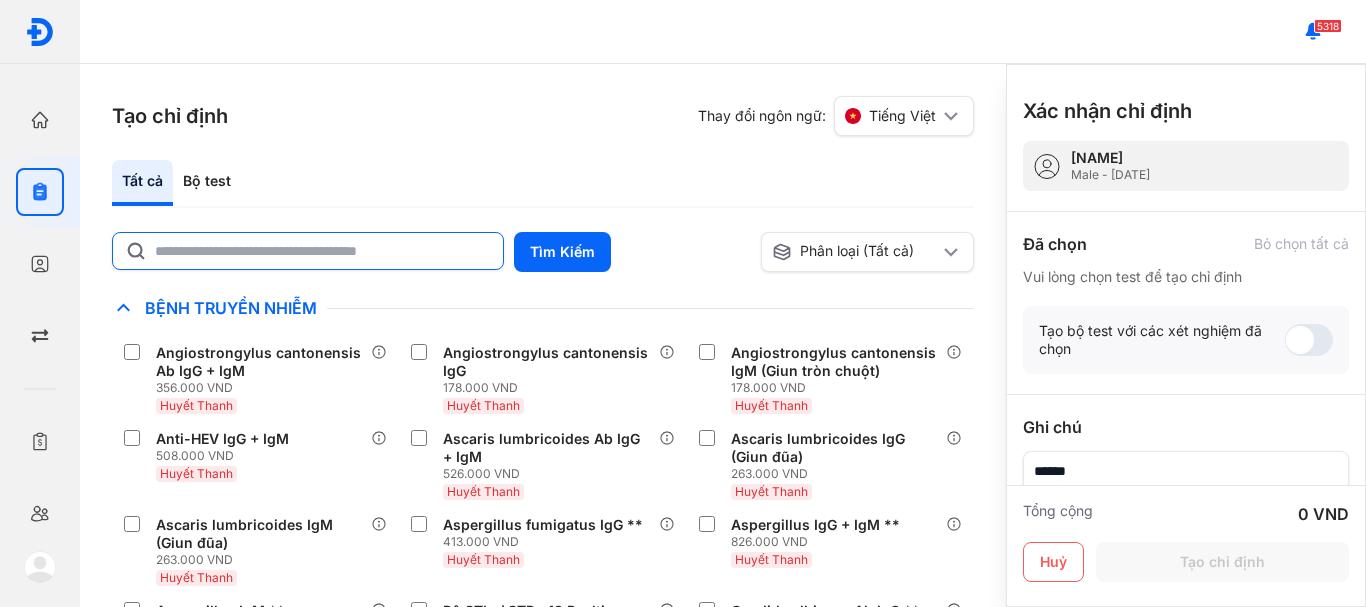 click 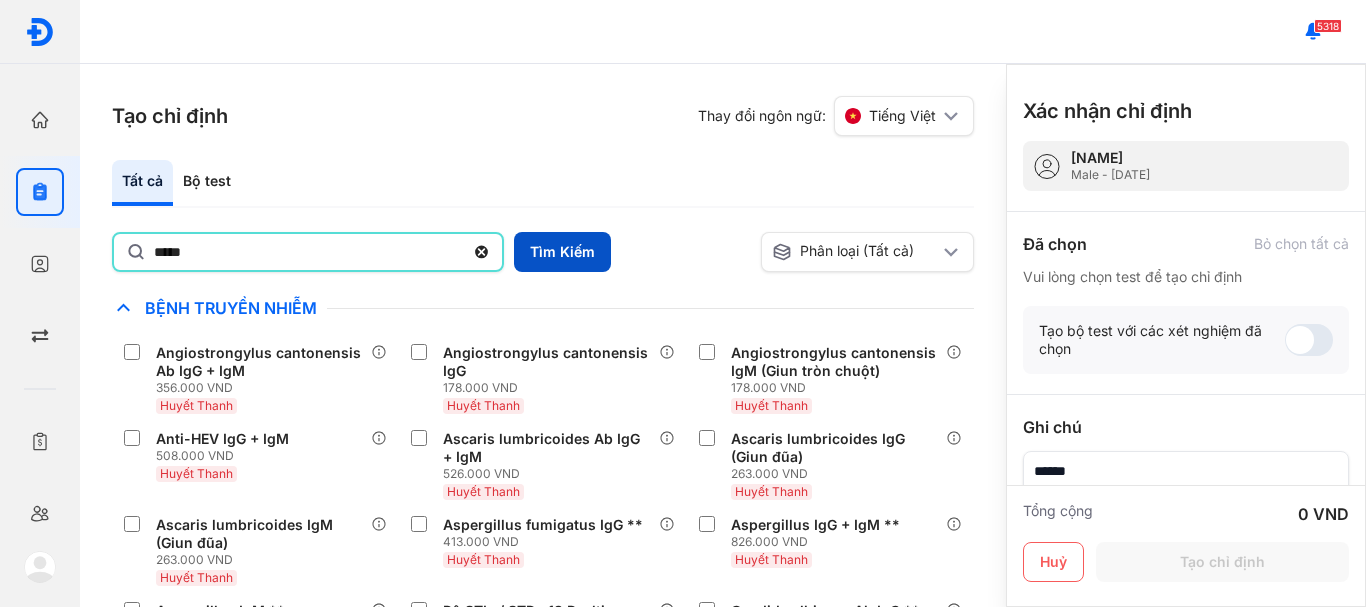 type on "*****" 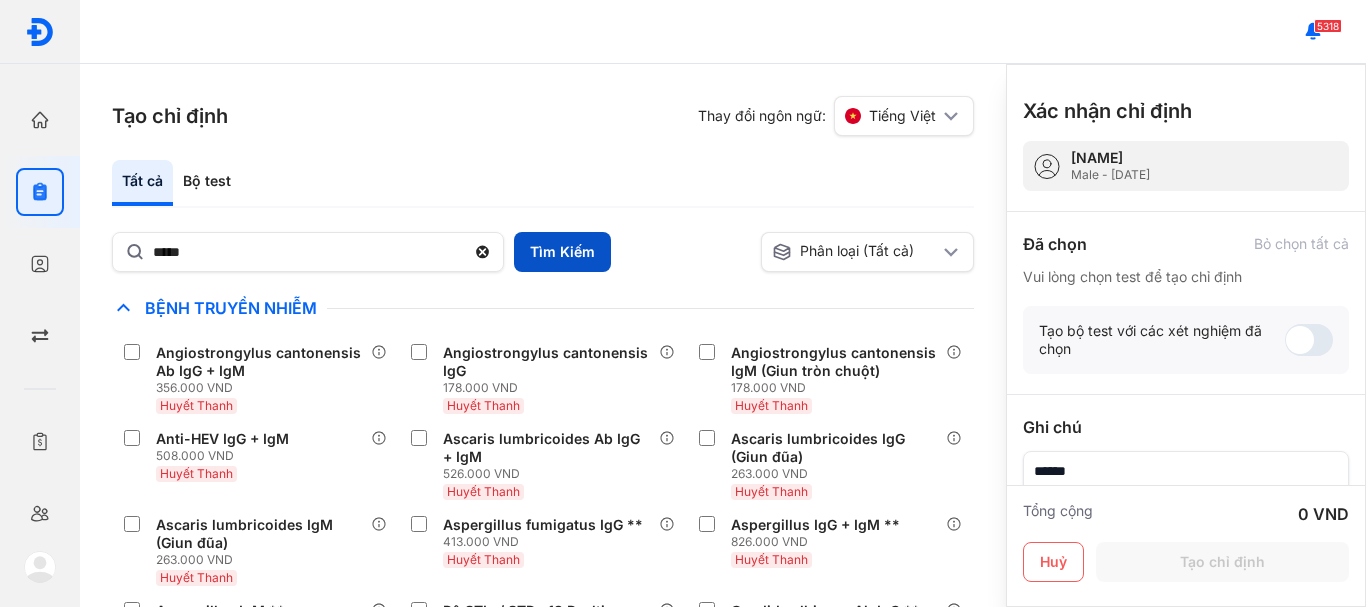 click on "Tìm Kiếm" at bounding box center [562, 252] 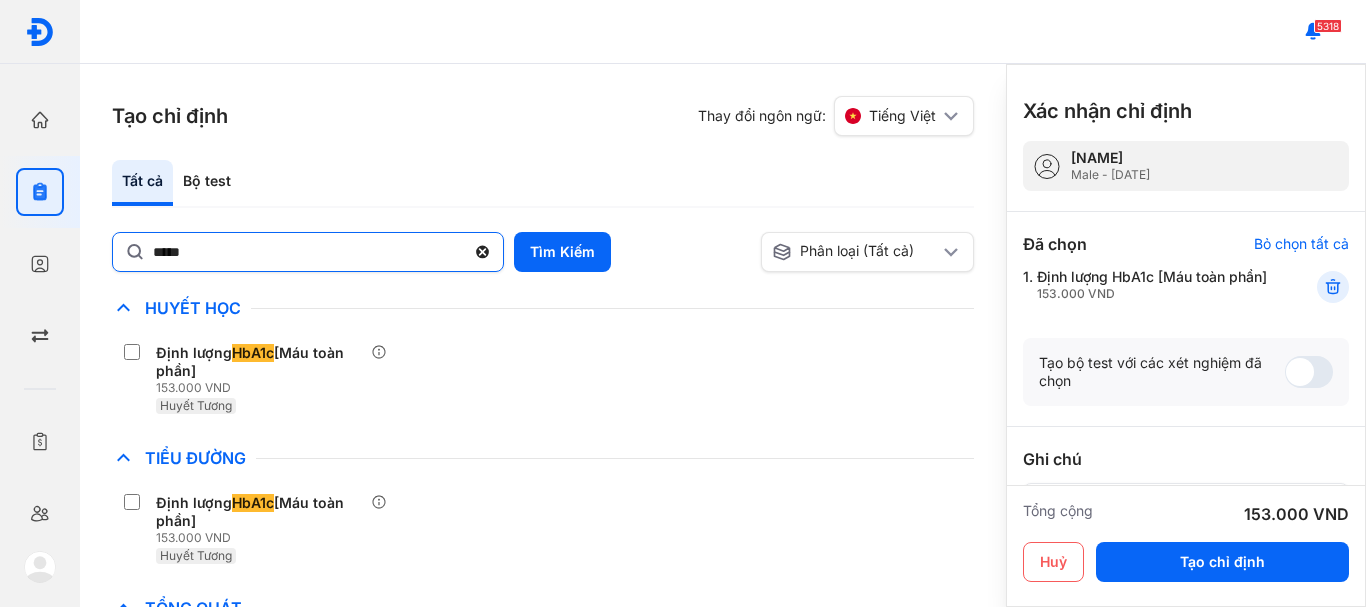 click 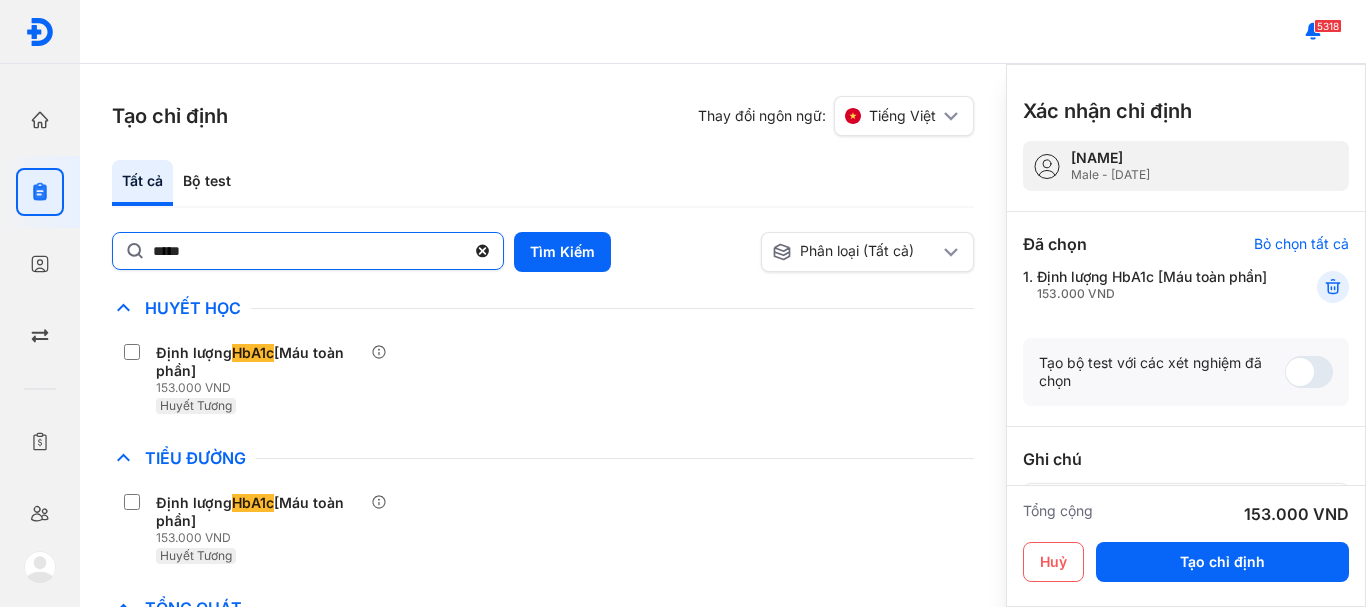 click on "*****" 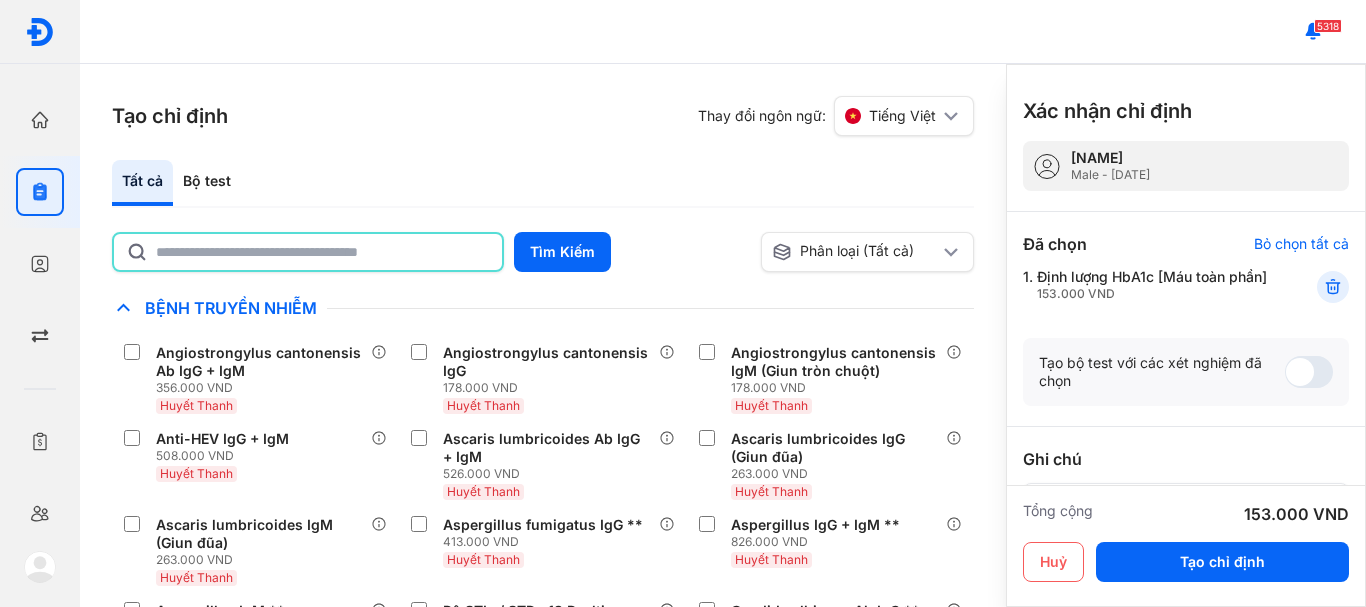 click 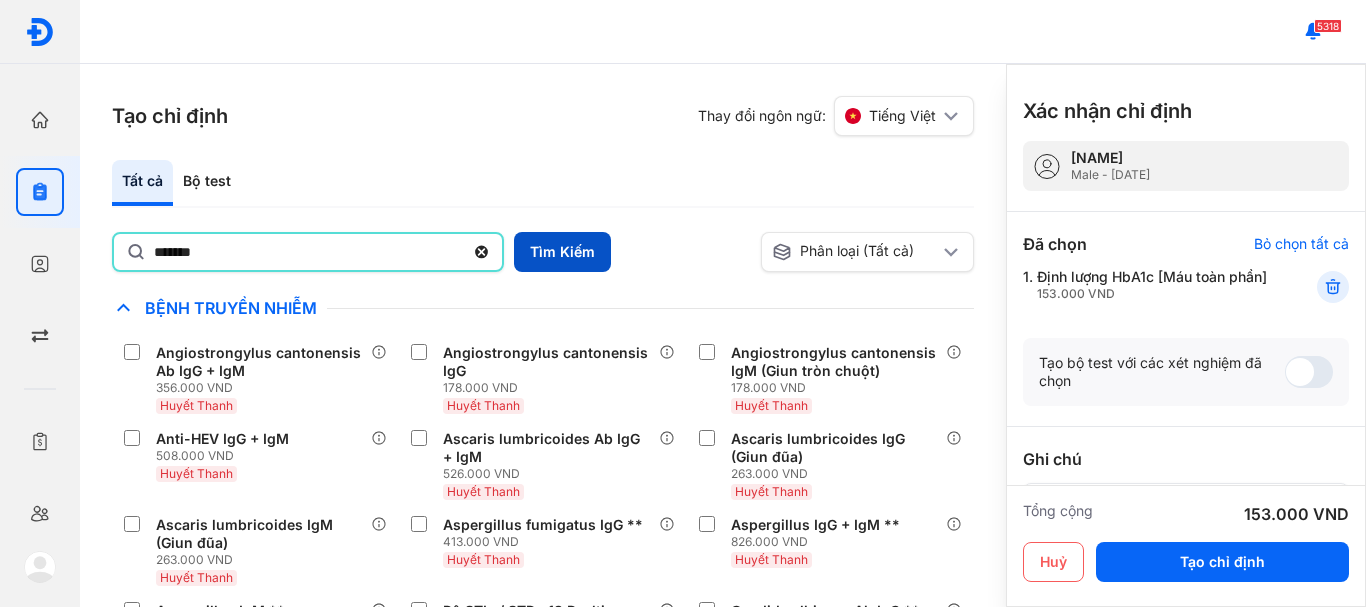 type on "*******" 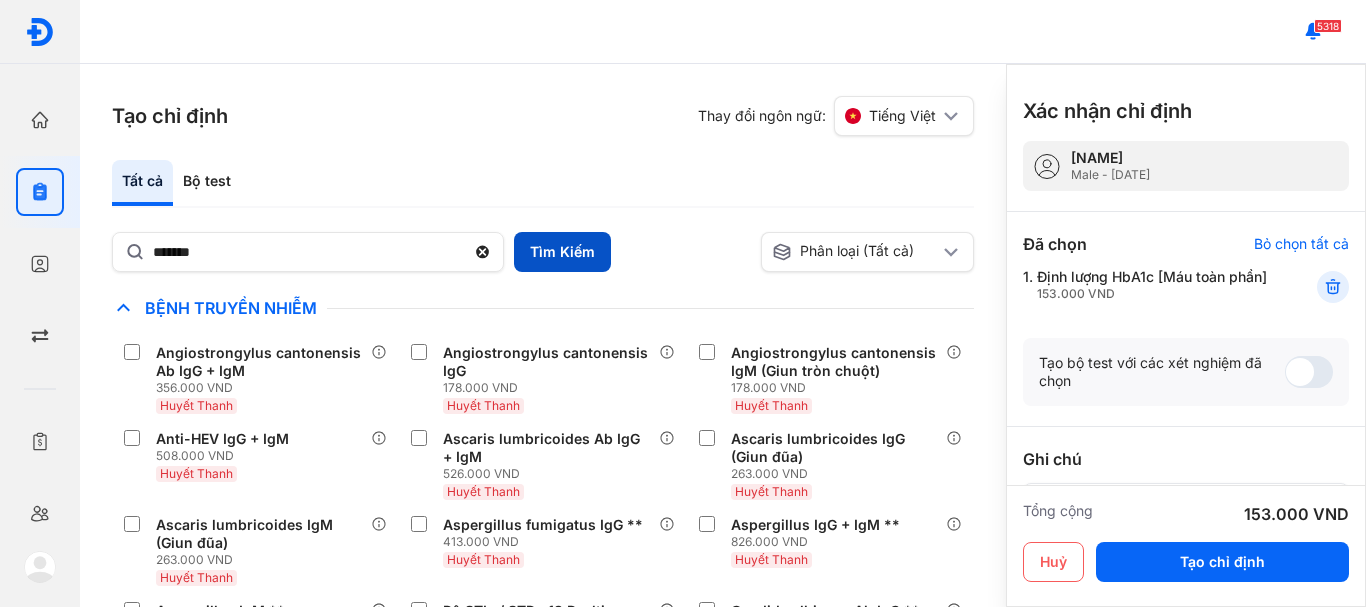 click on "Tìm Kiếm" at bounding box center (562, 252) 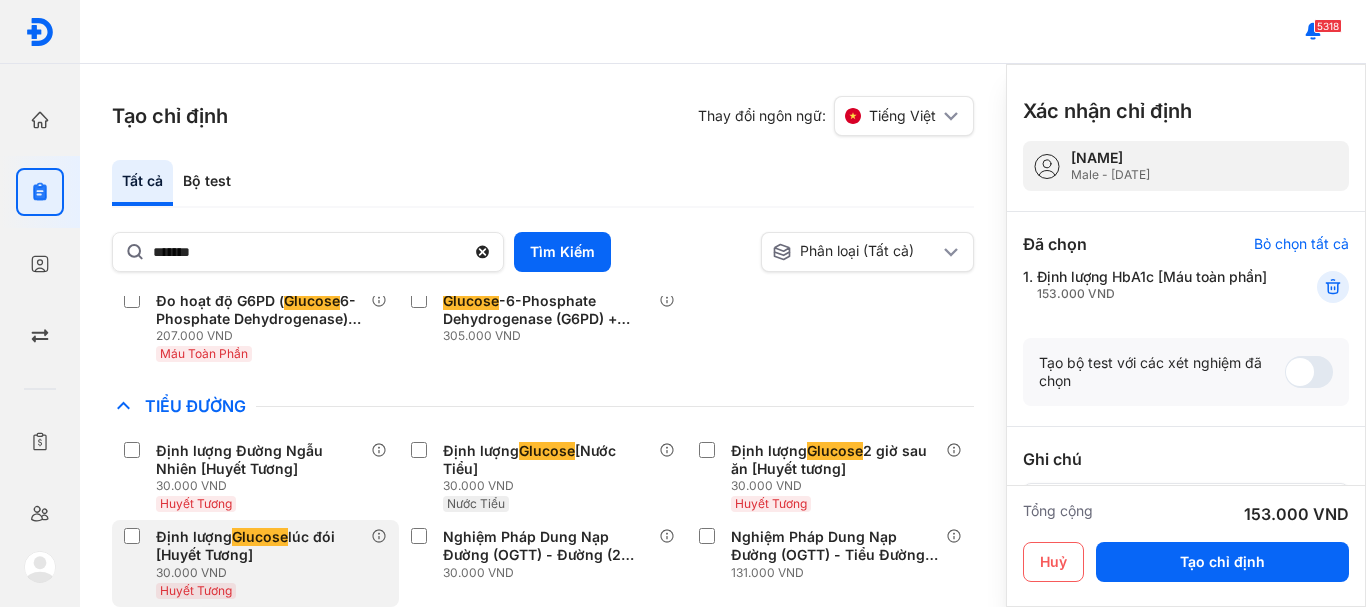 scroll, scrollTop: 400, scrollLeft: 0, axis: vertical 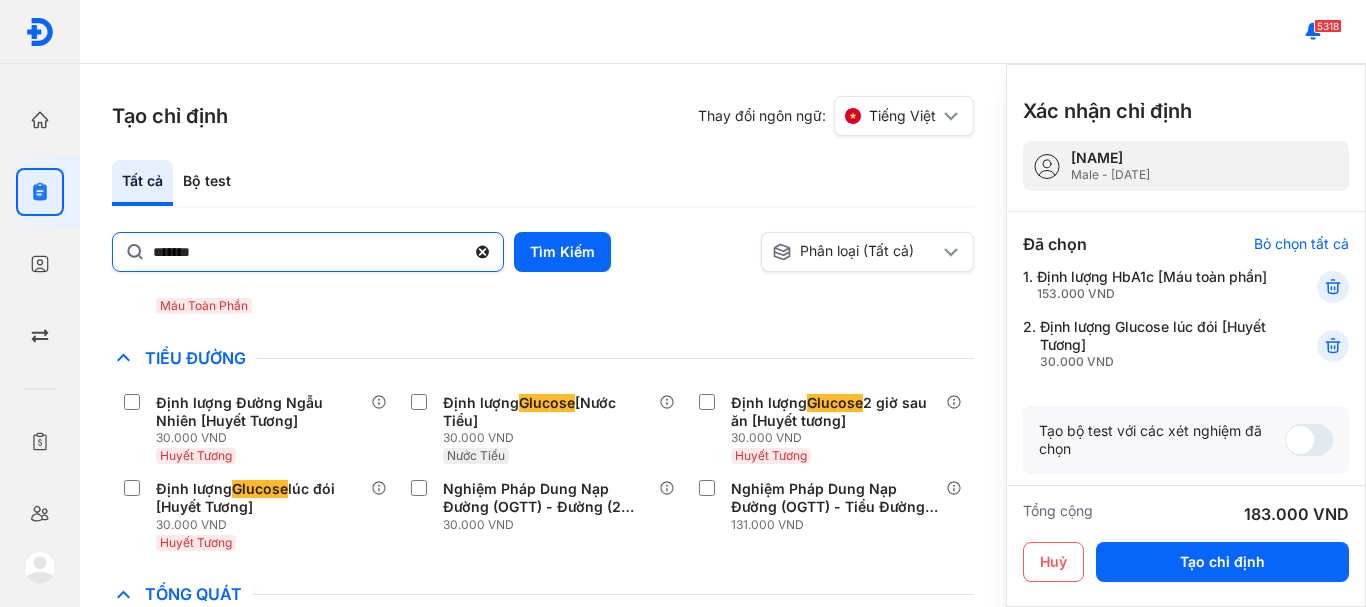 click 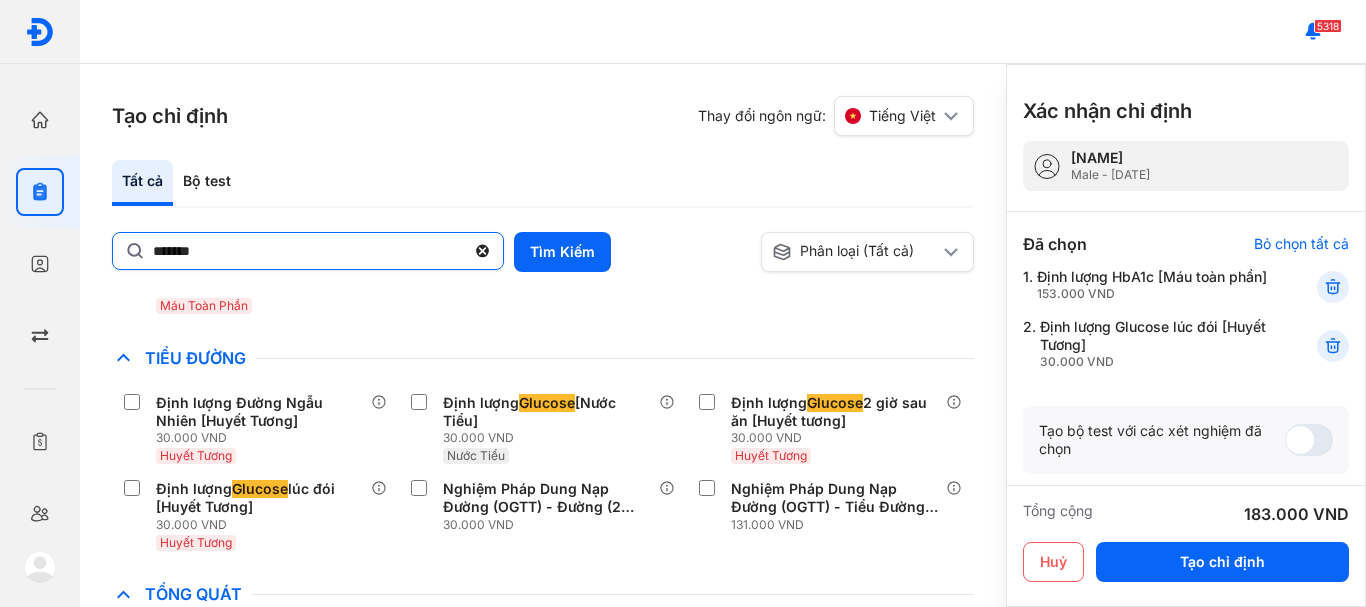 click on "*******" 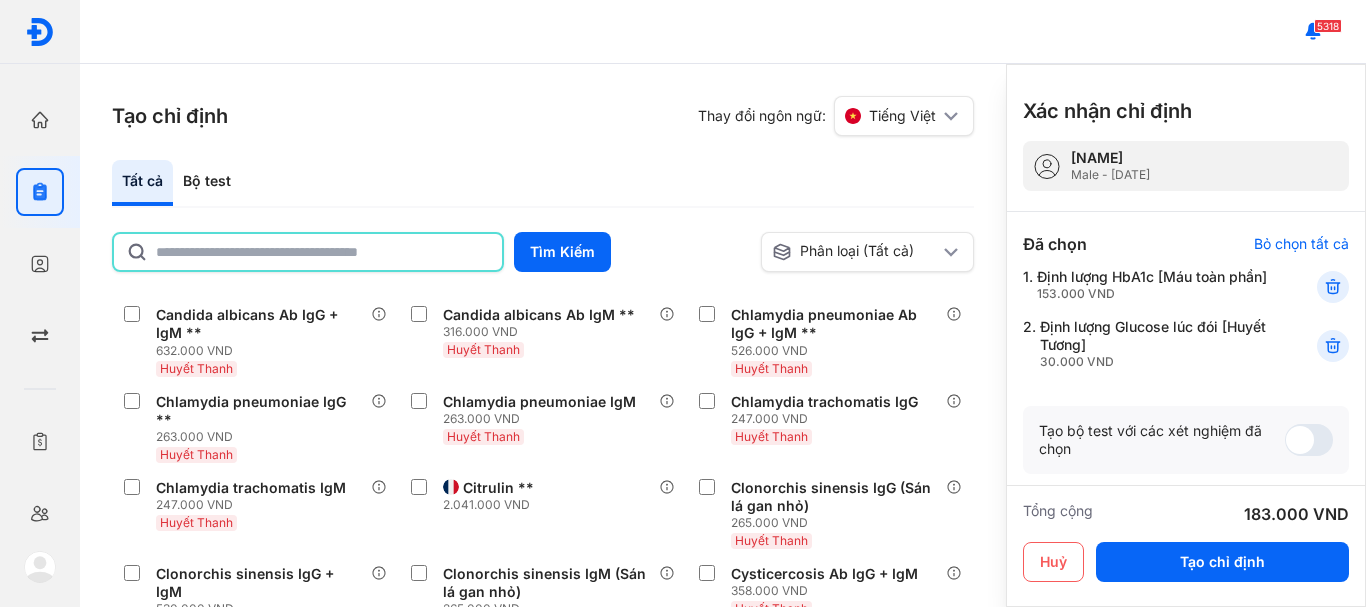click 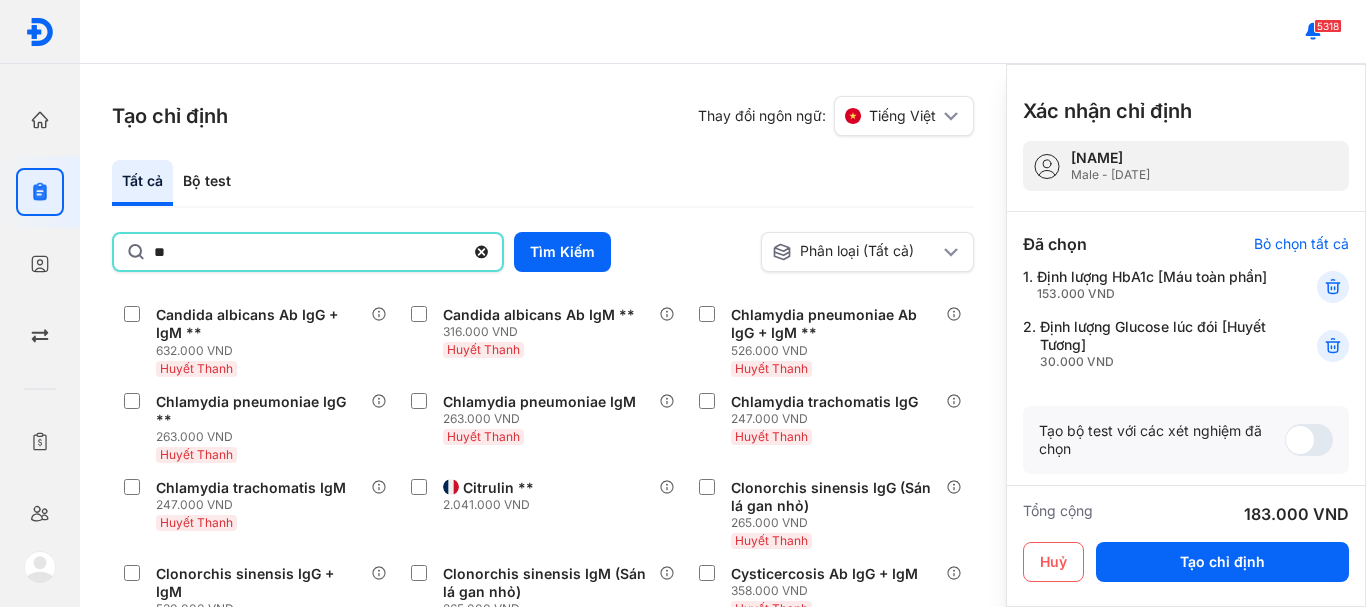 type on "**" 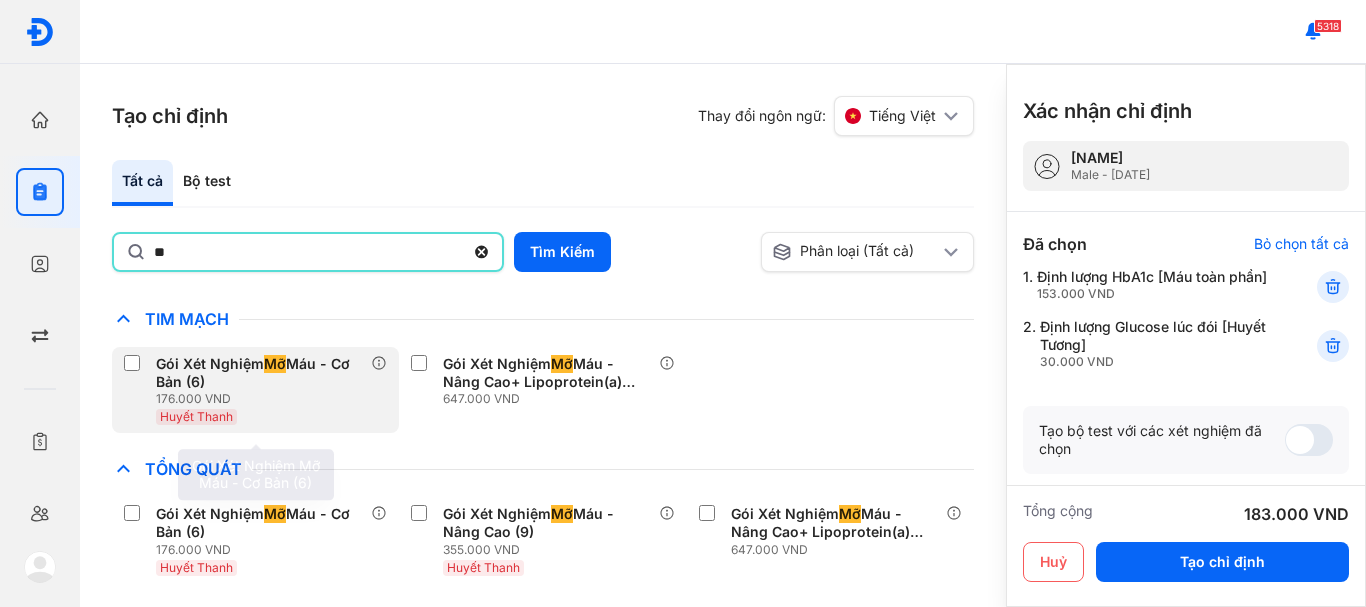 scroll, scrollTop: 339, scrollLeft: 0, axis: vertical 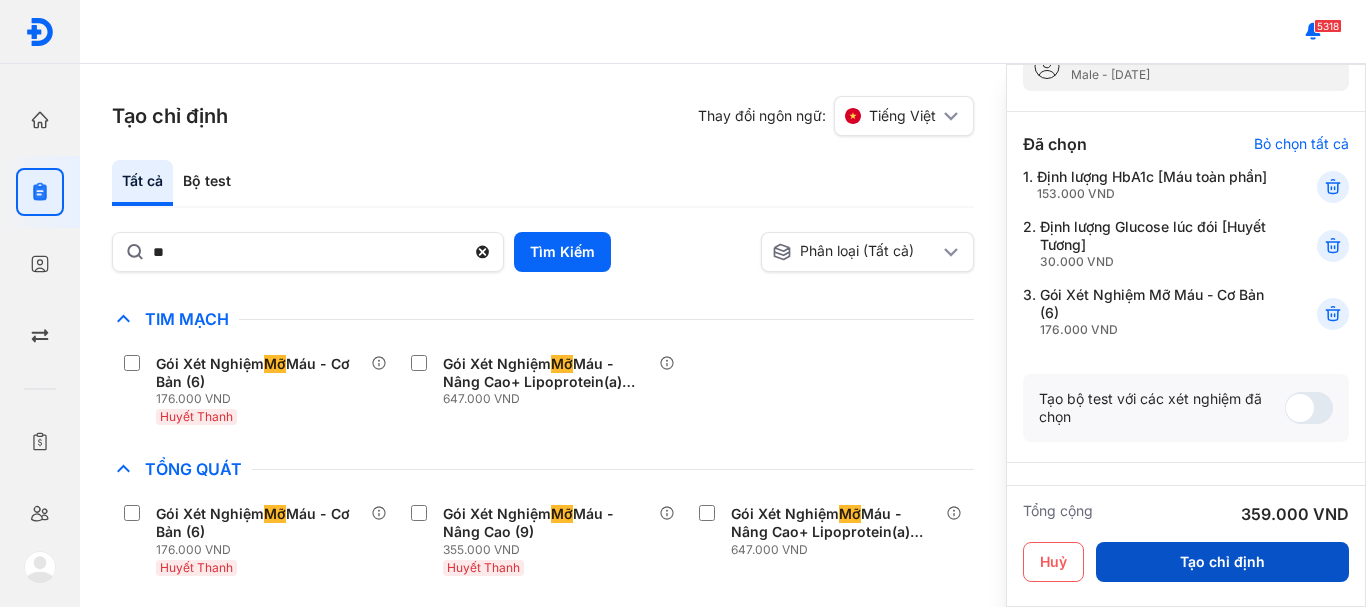 click on "Tạo chỉ định" at bounding box center [1222, 562] 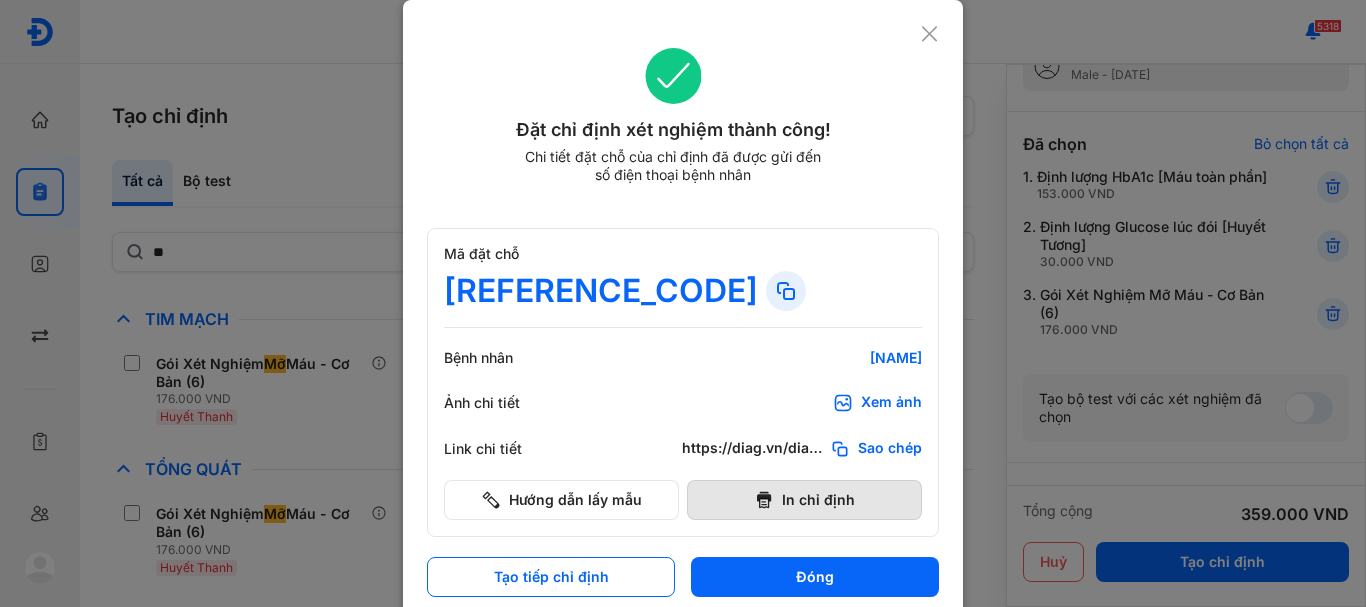 click on "In chỉ định" at bounding box center (804, 500) 